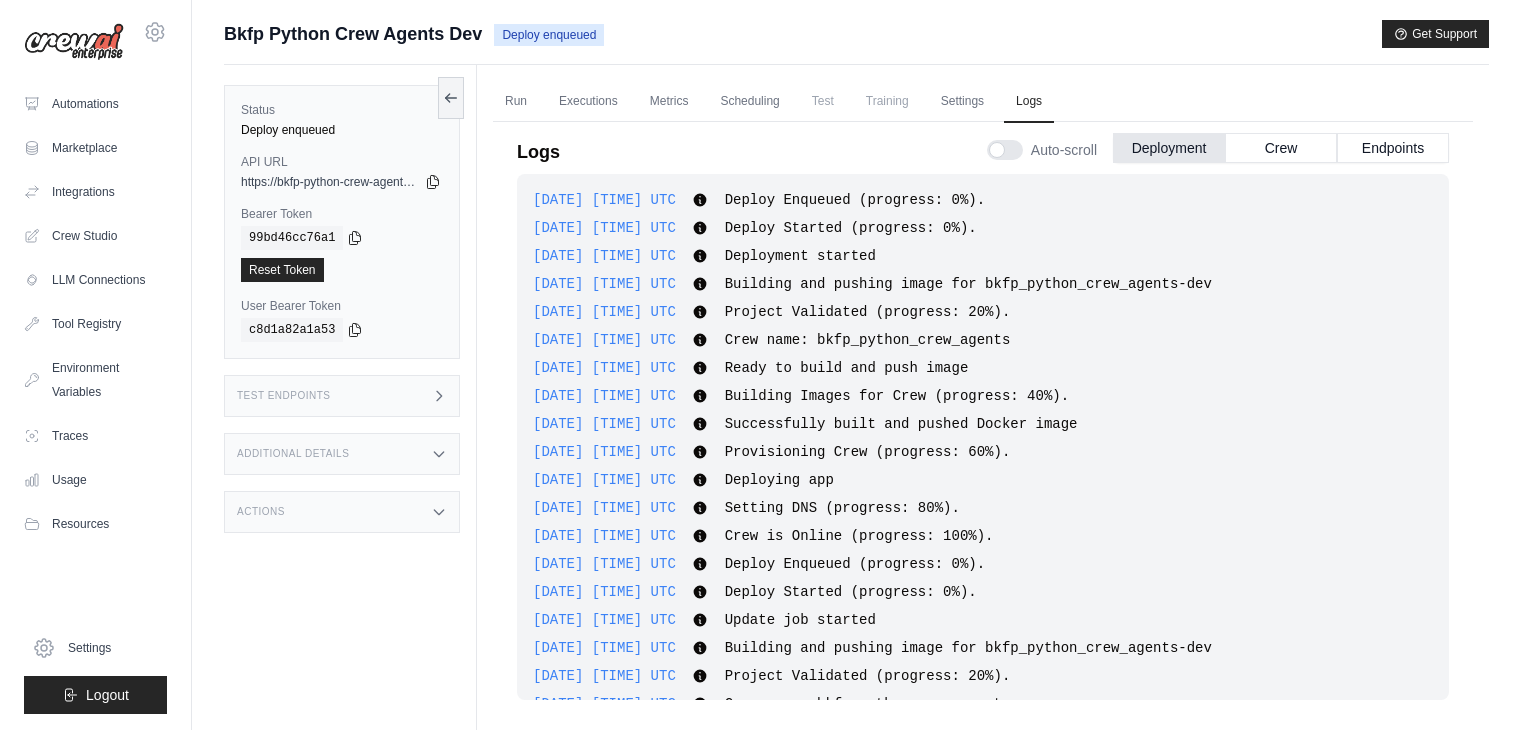scroll, scrollTop: 0, scrollLeft: 0, axis: both 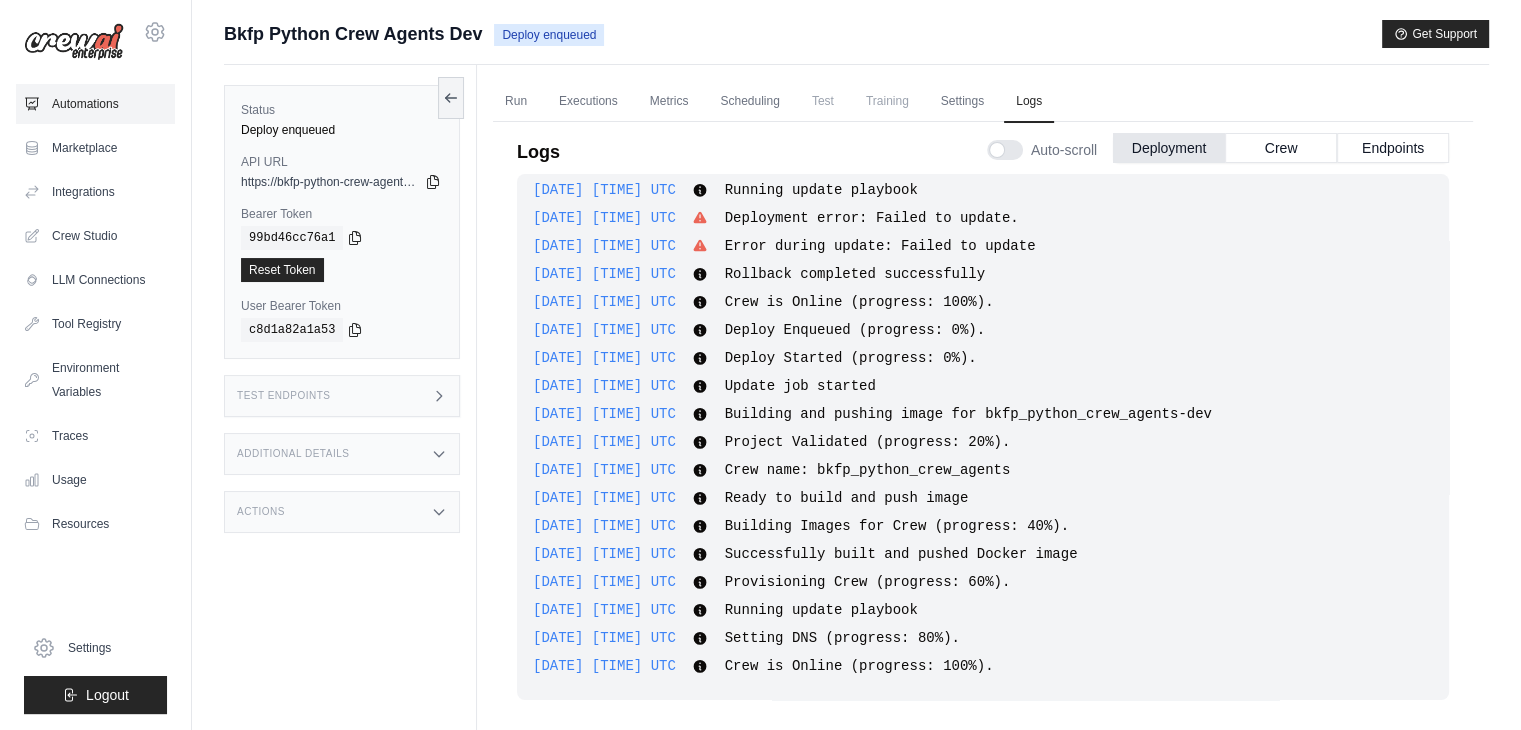 click on "Automations" at bounding box center (95, 104) 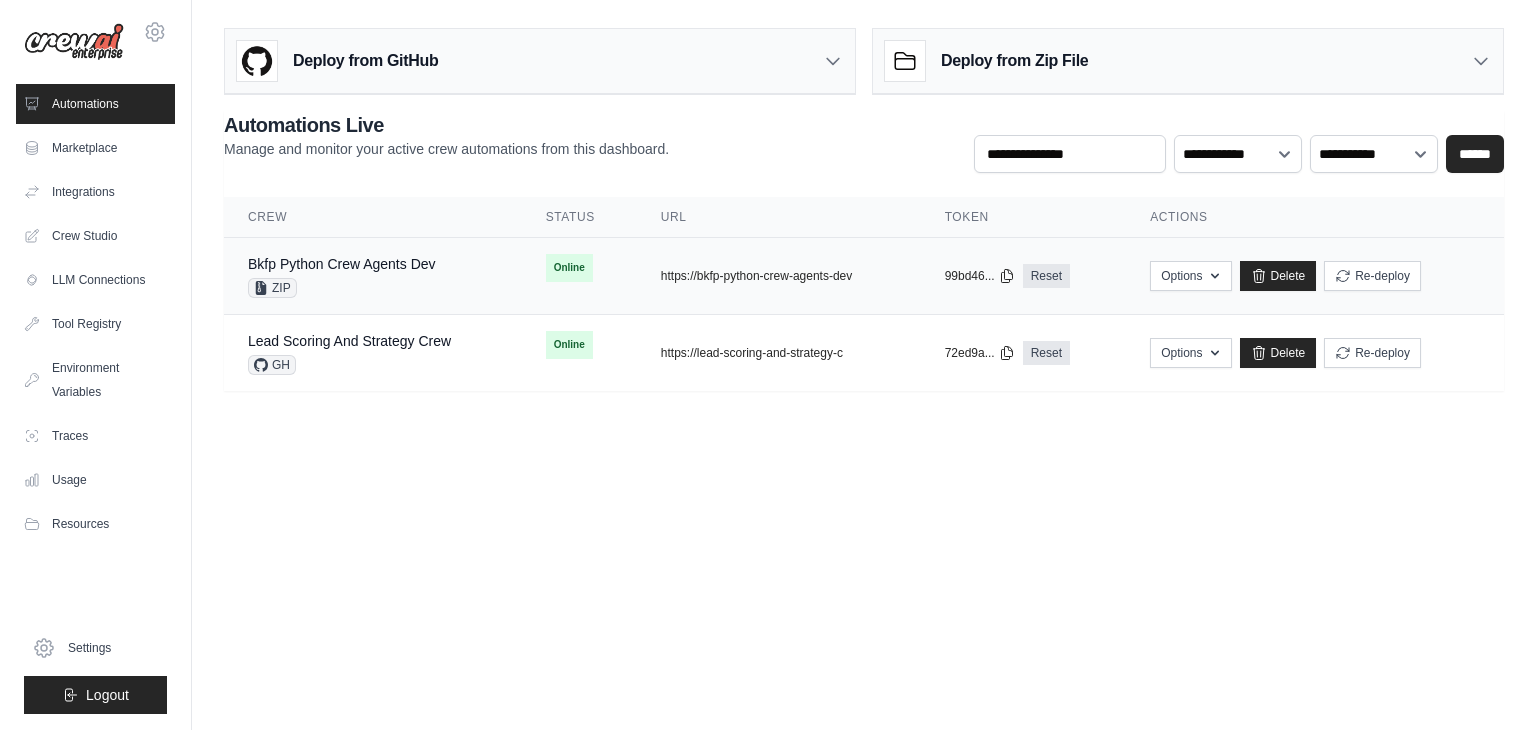 click on "Online" at bounding box center (579, 268) 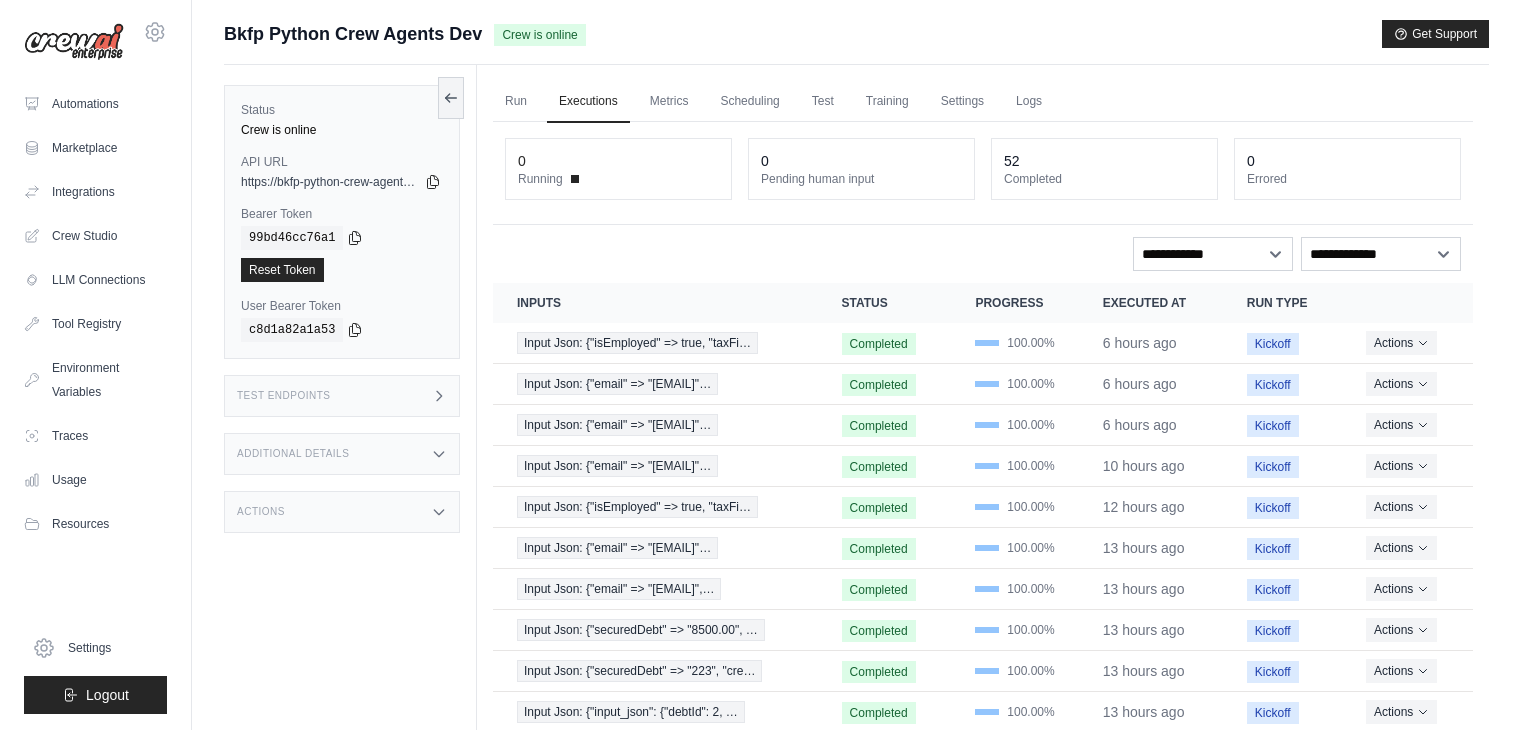 scroll, scrollTop: 0, scrollLeft: 0, axis: both 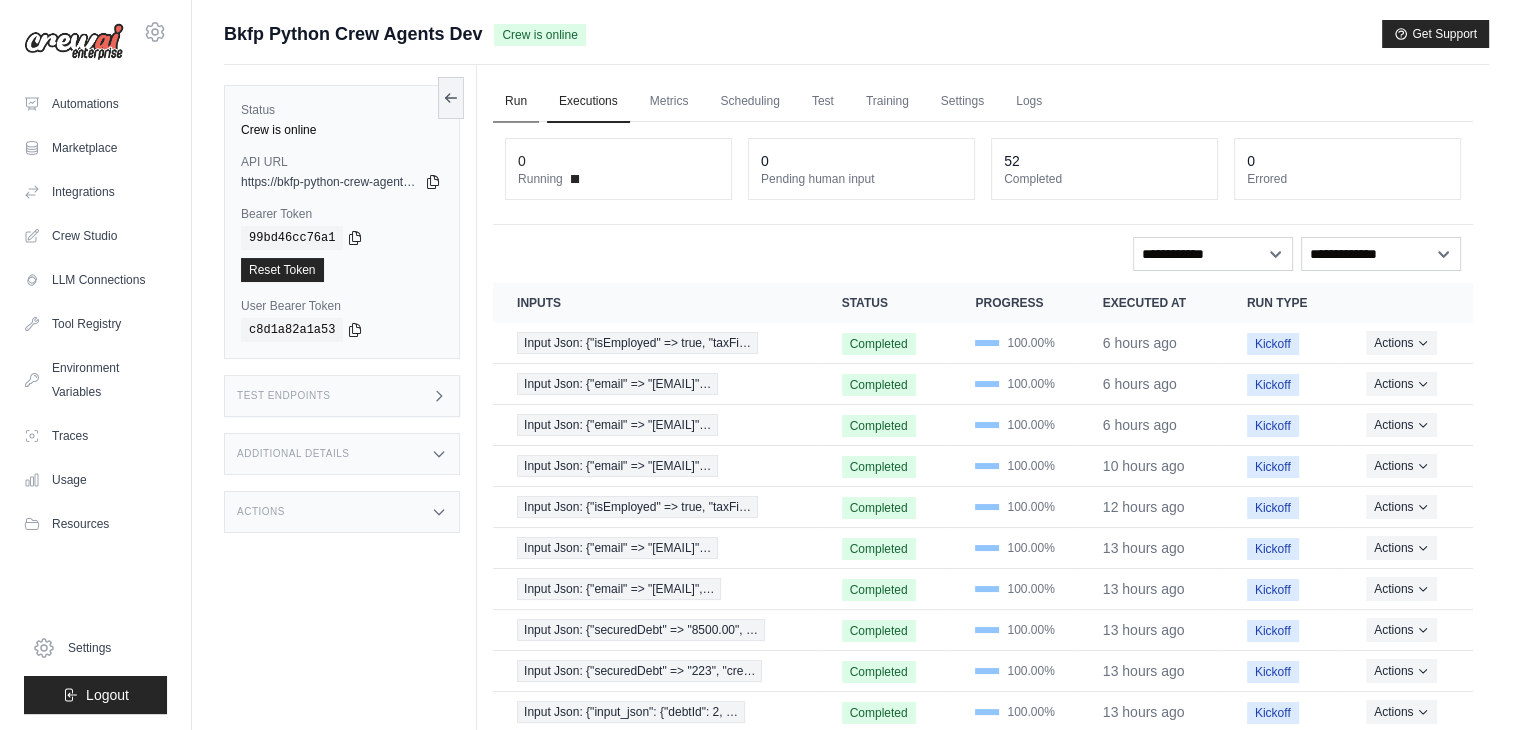 click on "Run" at bounding box center [516, 102] 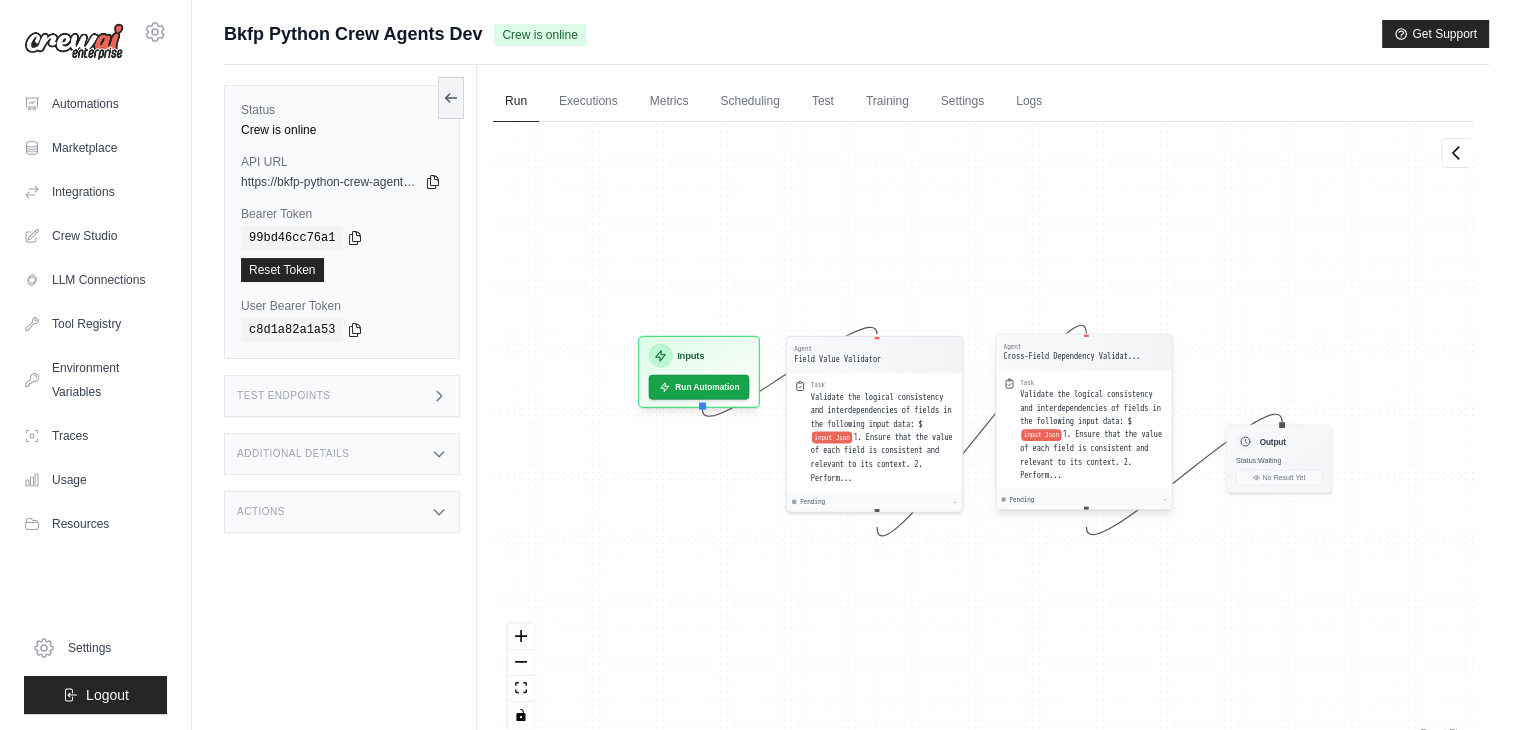 click on "Validate the logical consistency and interdependencies of fields in the following input data: $" at bounding box center (1090, 408) 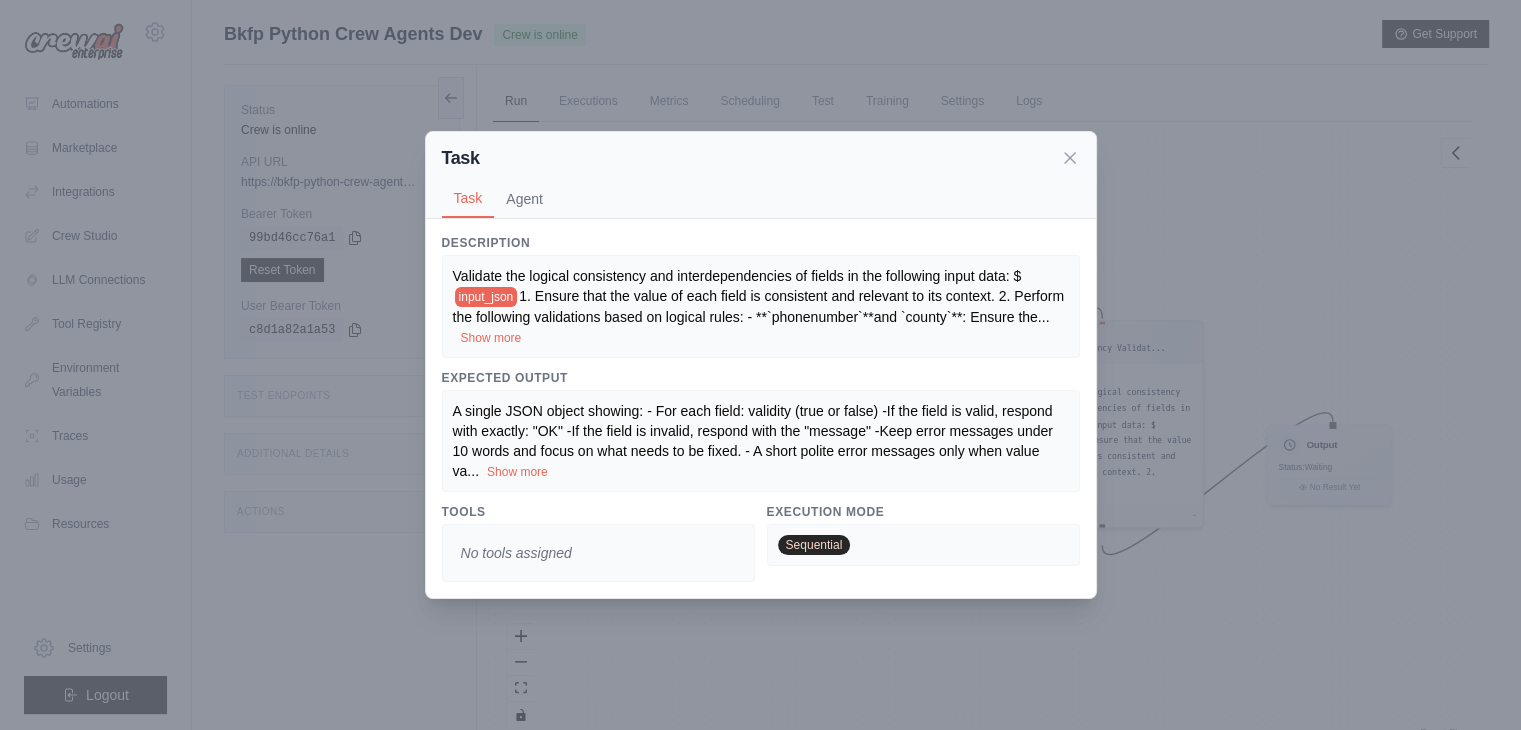 scroll, scrollTop: 84, scrollLeft: 0, axis: vertical 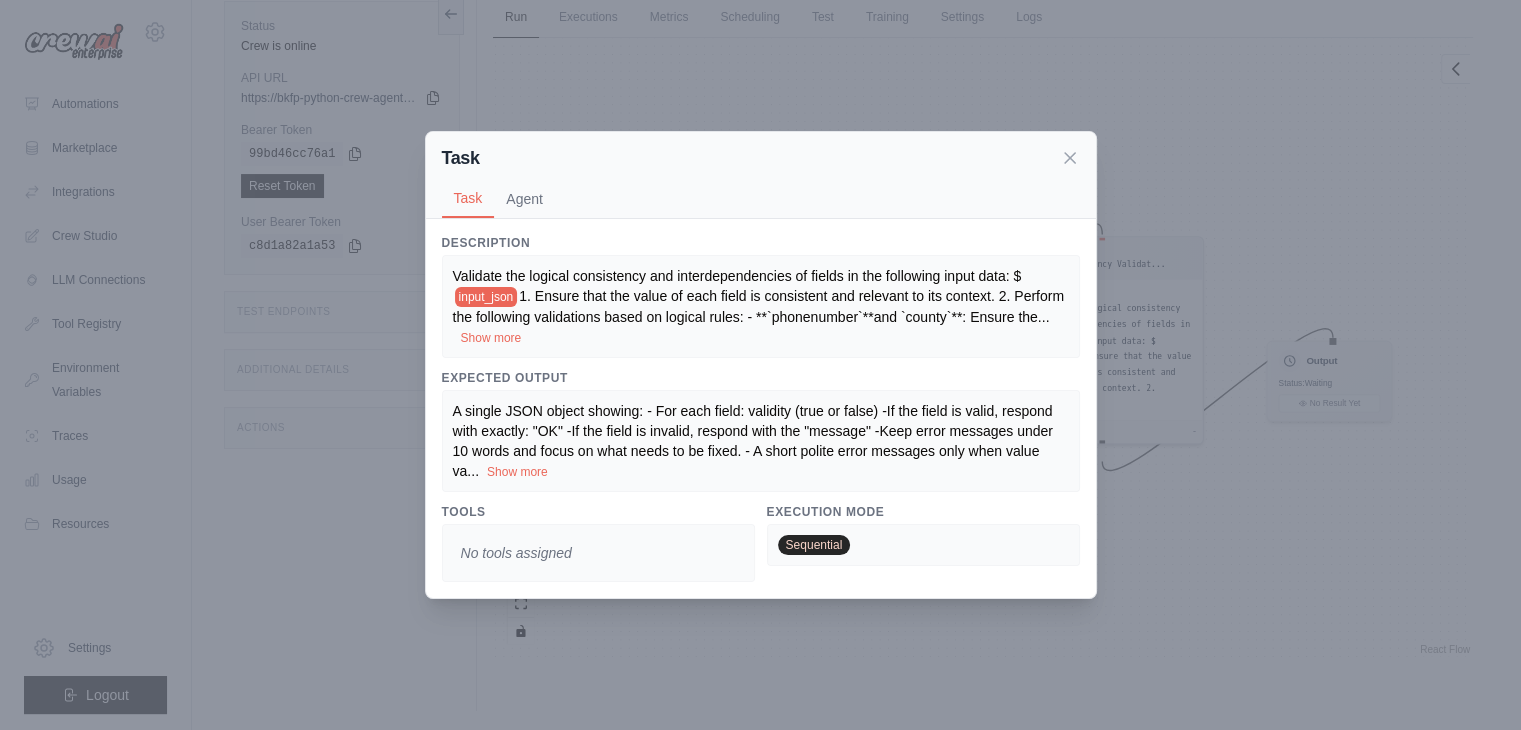 click on "Show more" at bounding box center [517, 472] 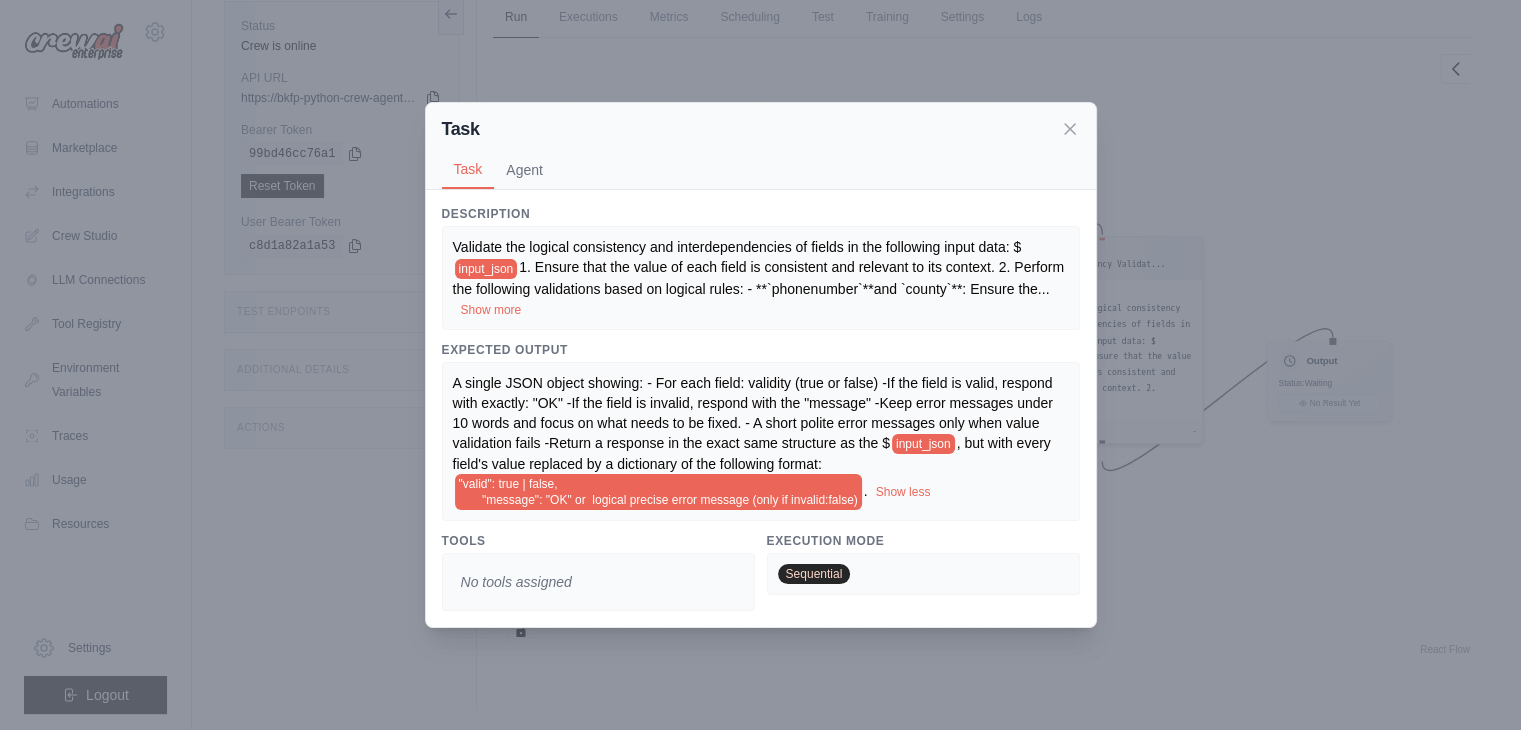 scroll, scrollTop: 0, scrollLeft: 0, axis: both 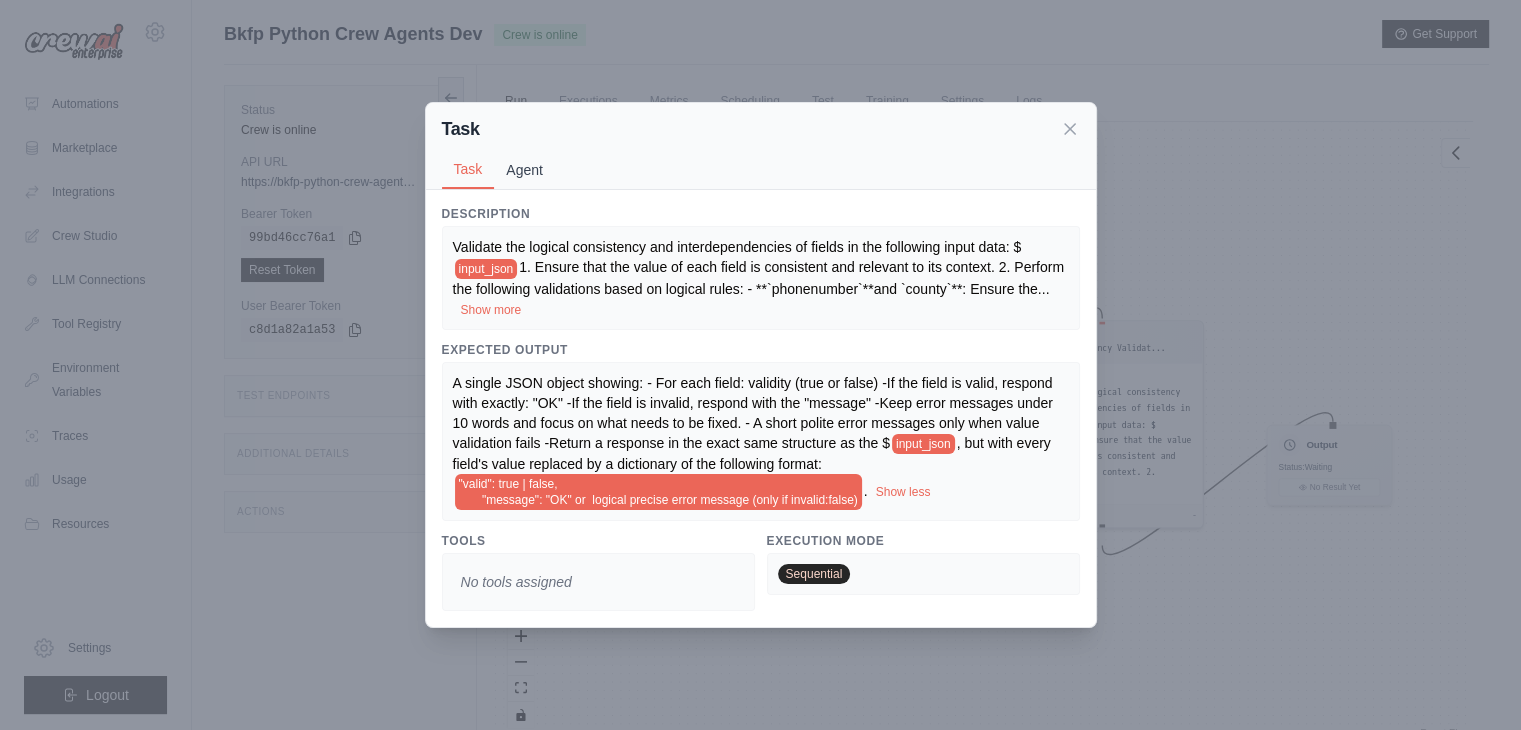 click on "Agent" at bounding box center (524, 170) 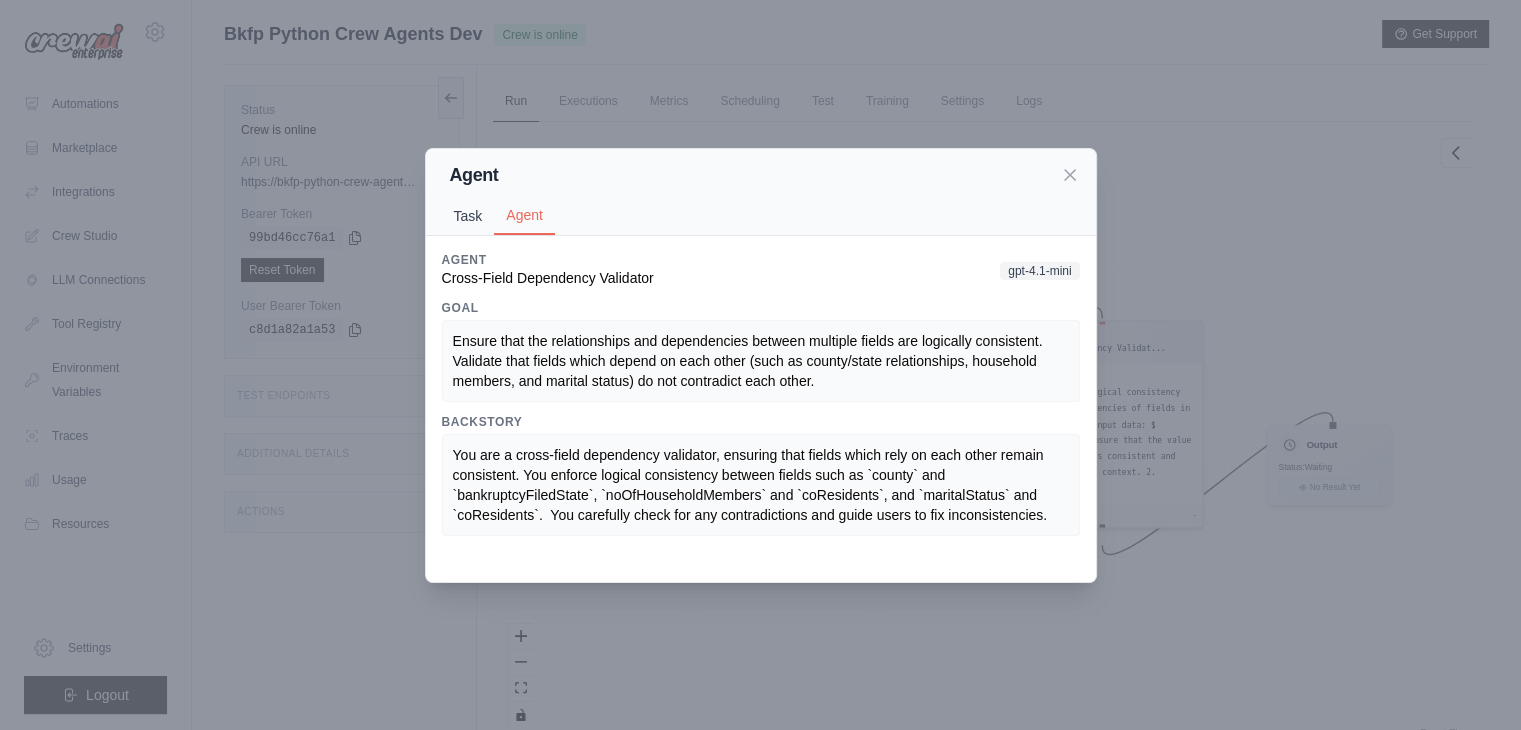 click on "Task" at bounding box center (468, 216) 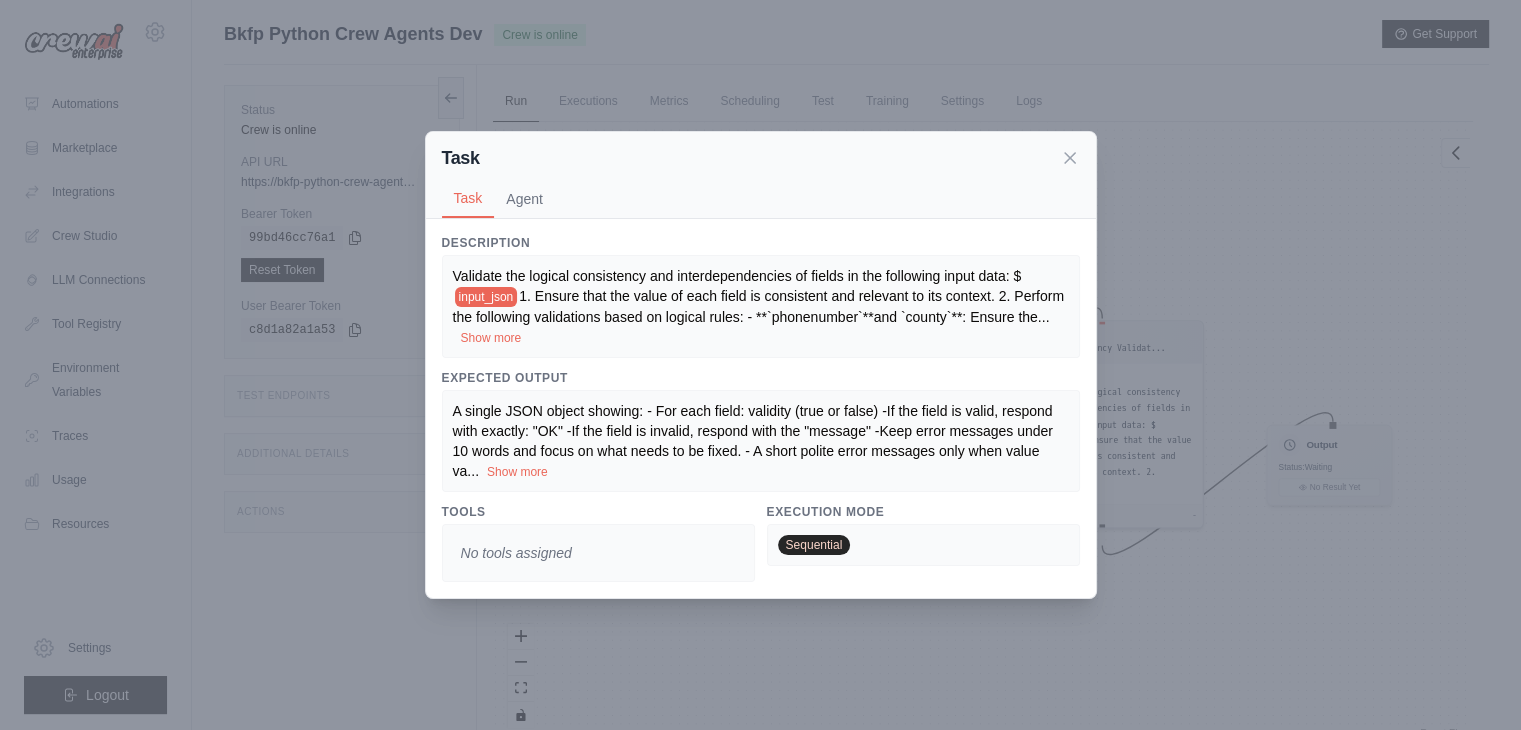 click on "Show more" at bounding box center [491, 338] 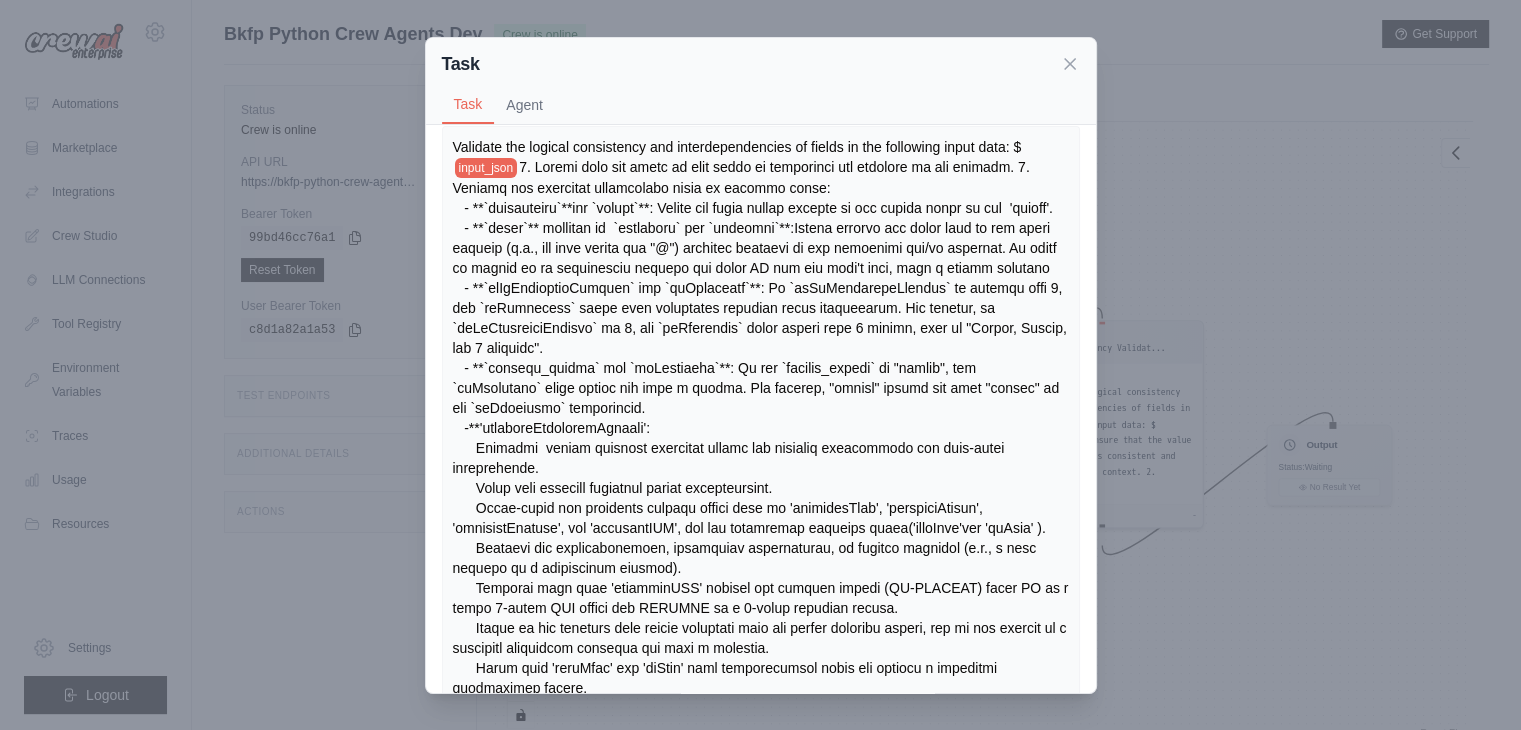scroll, scrollTop: 0, scrollLeft: 0, axis: both 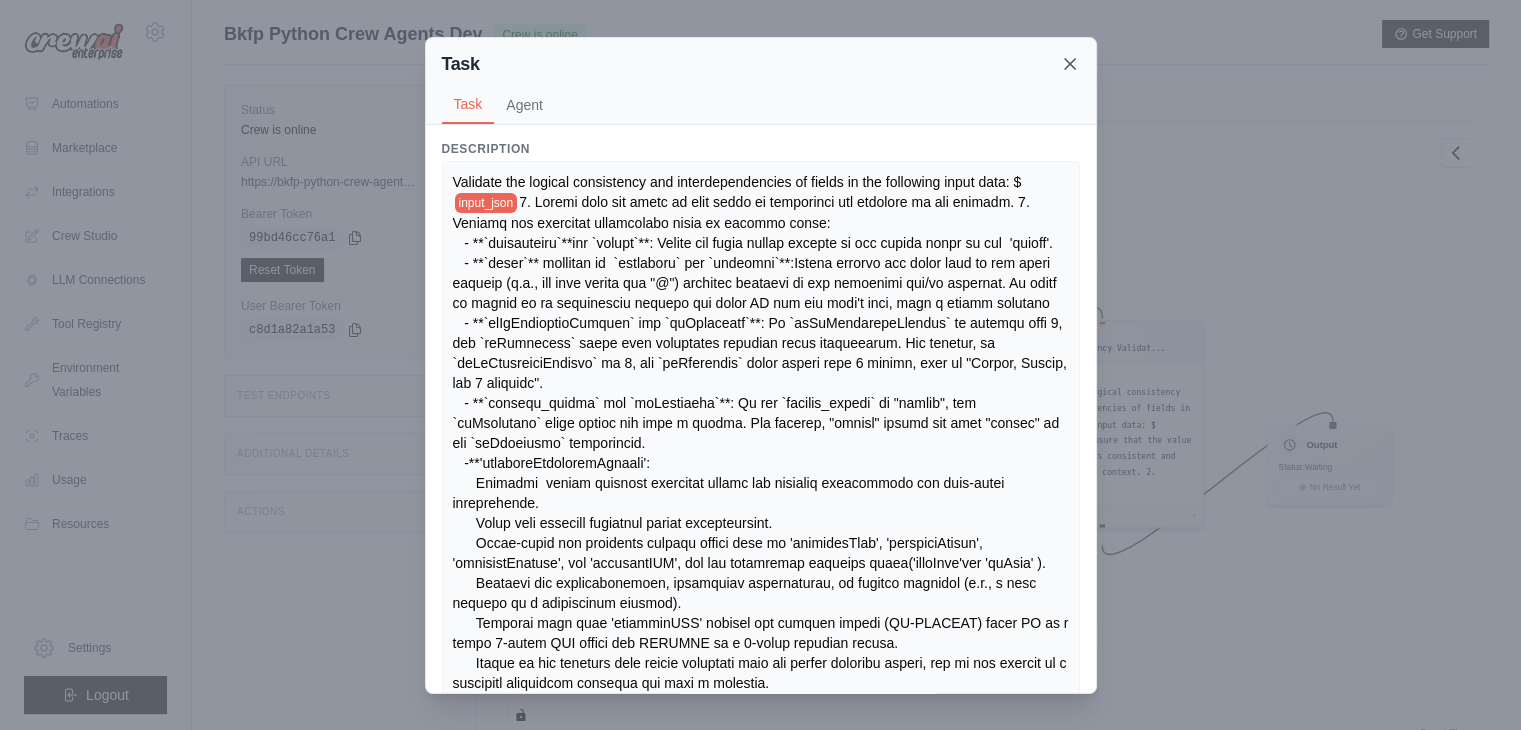 click 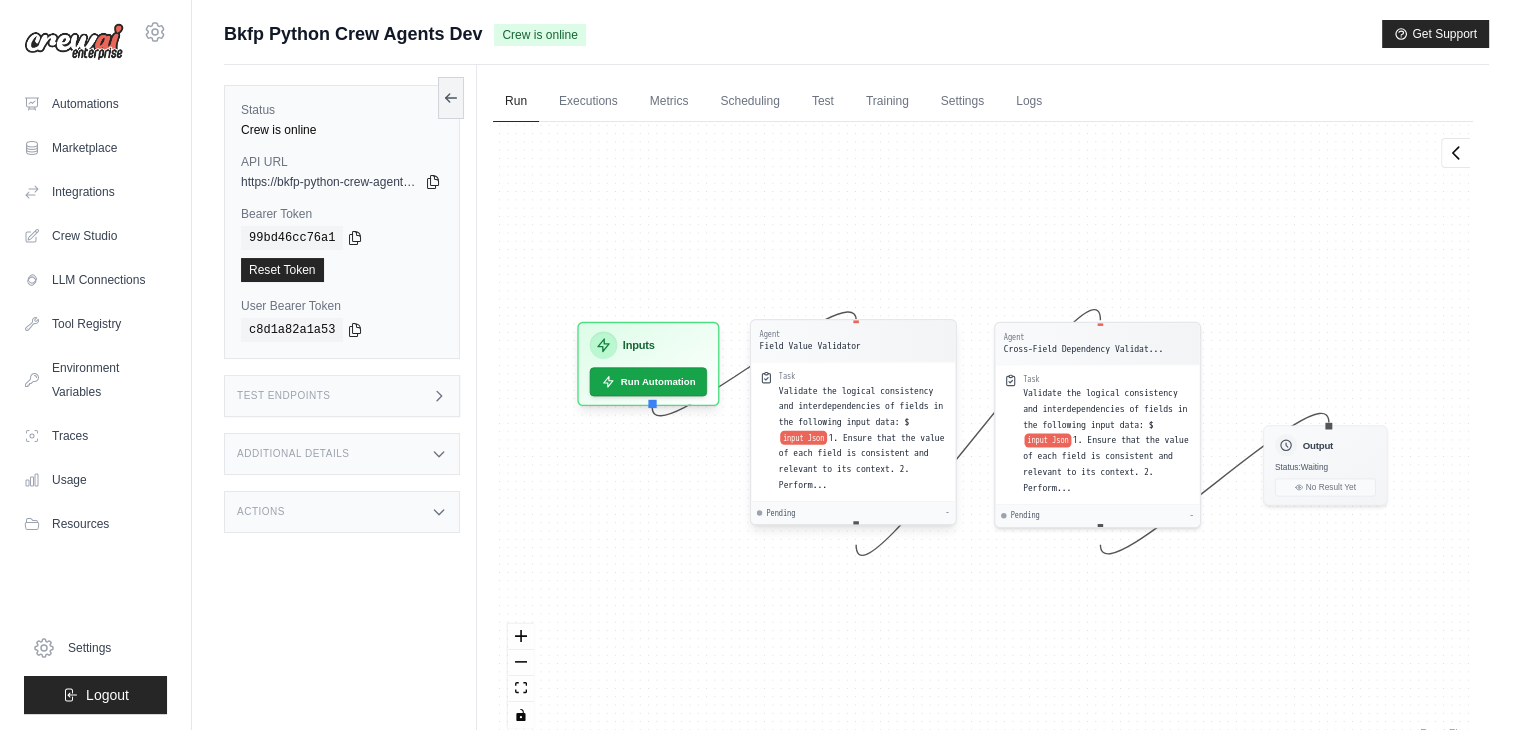 click on "Validate the logical consistency and interdependencies of fields in the following input data: $" at bounding box center [861, 406] 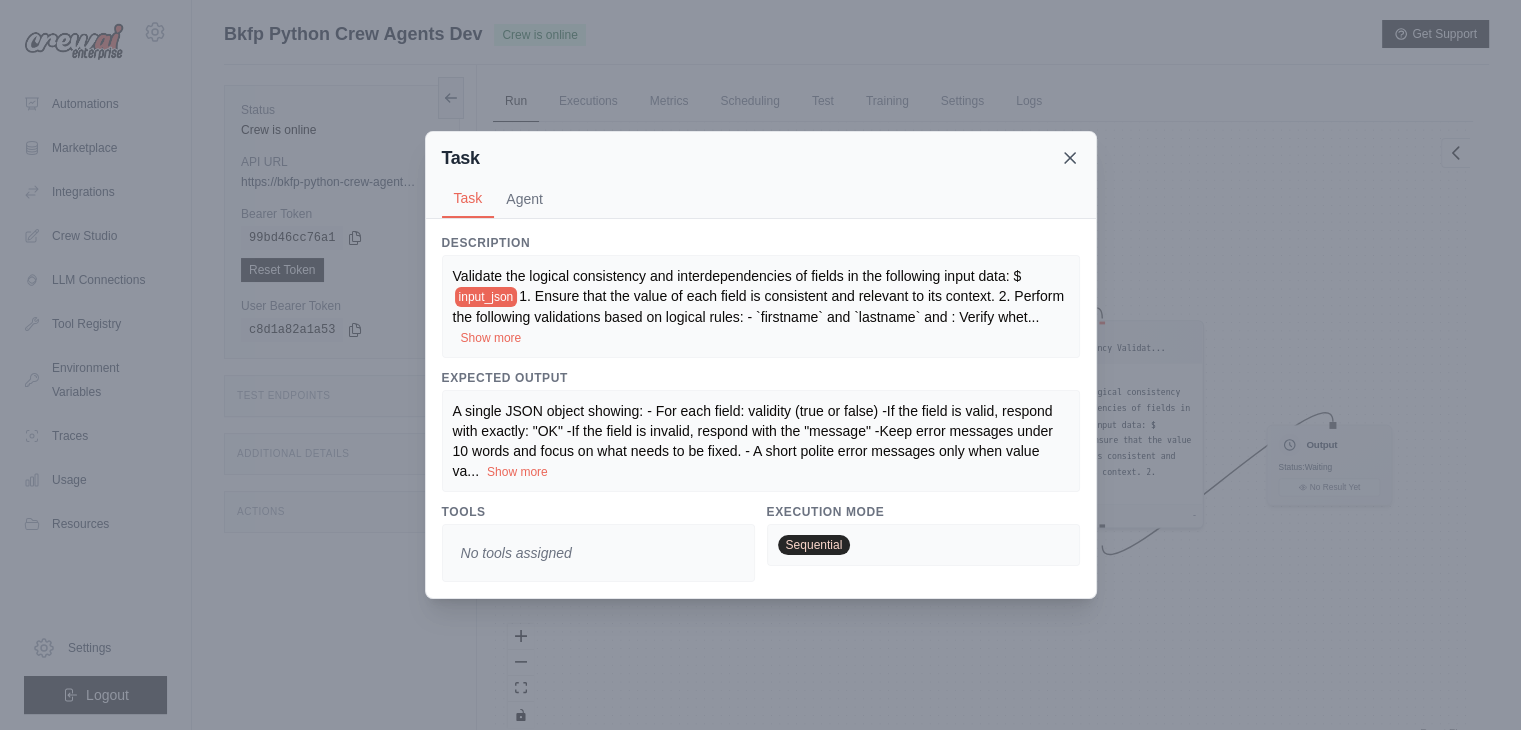 click 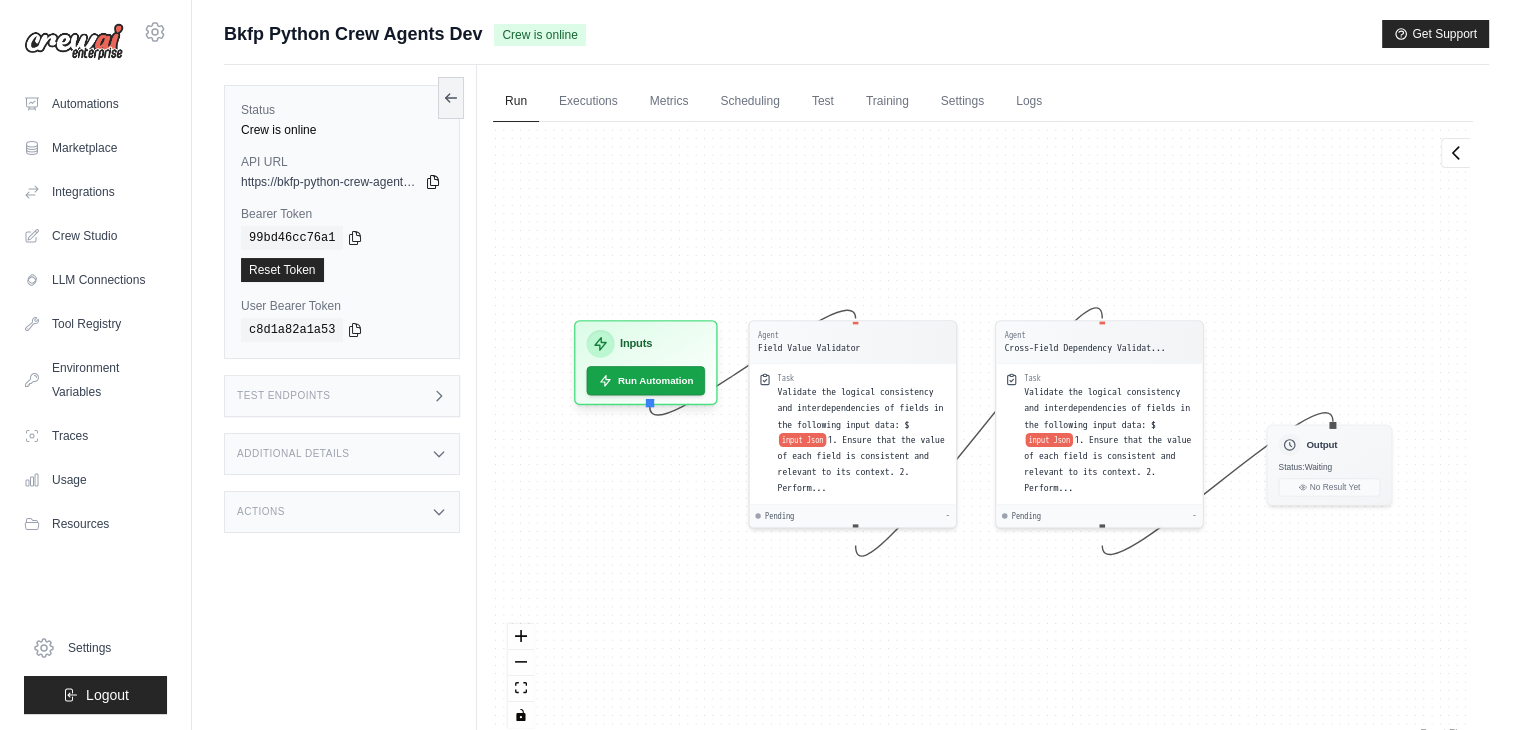 click 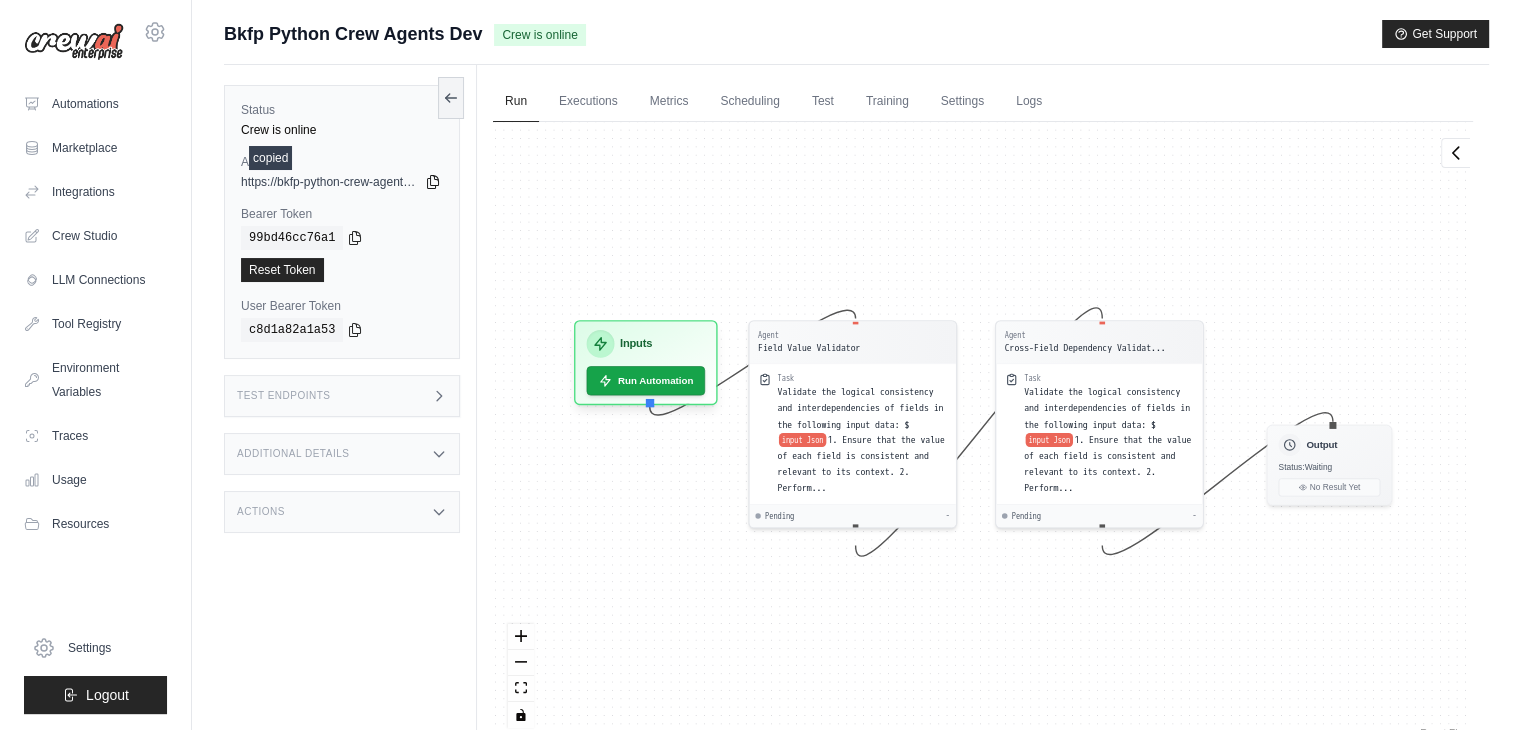 type 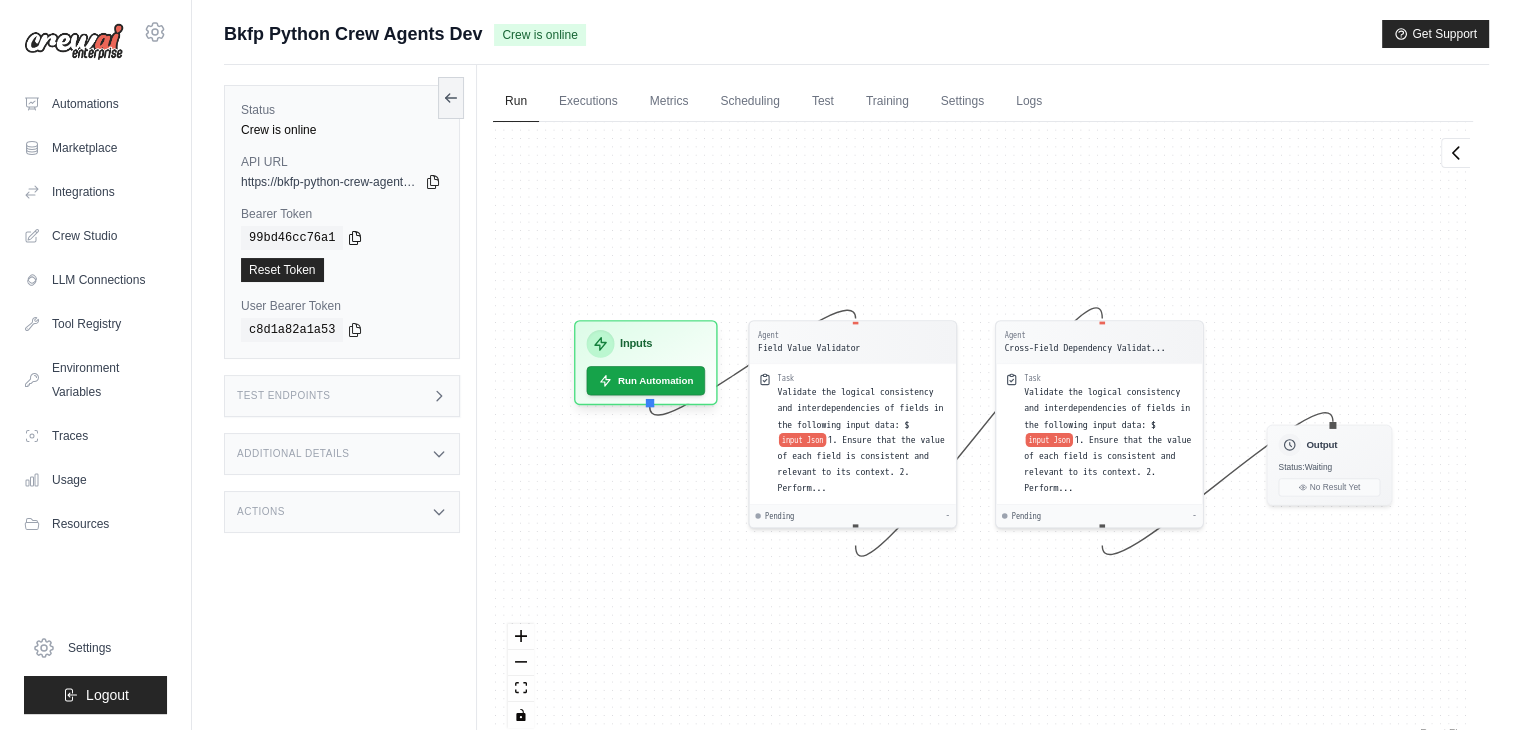click 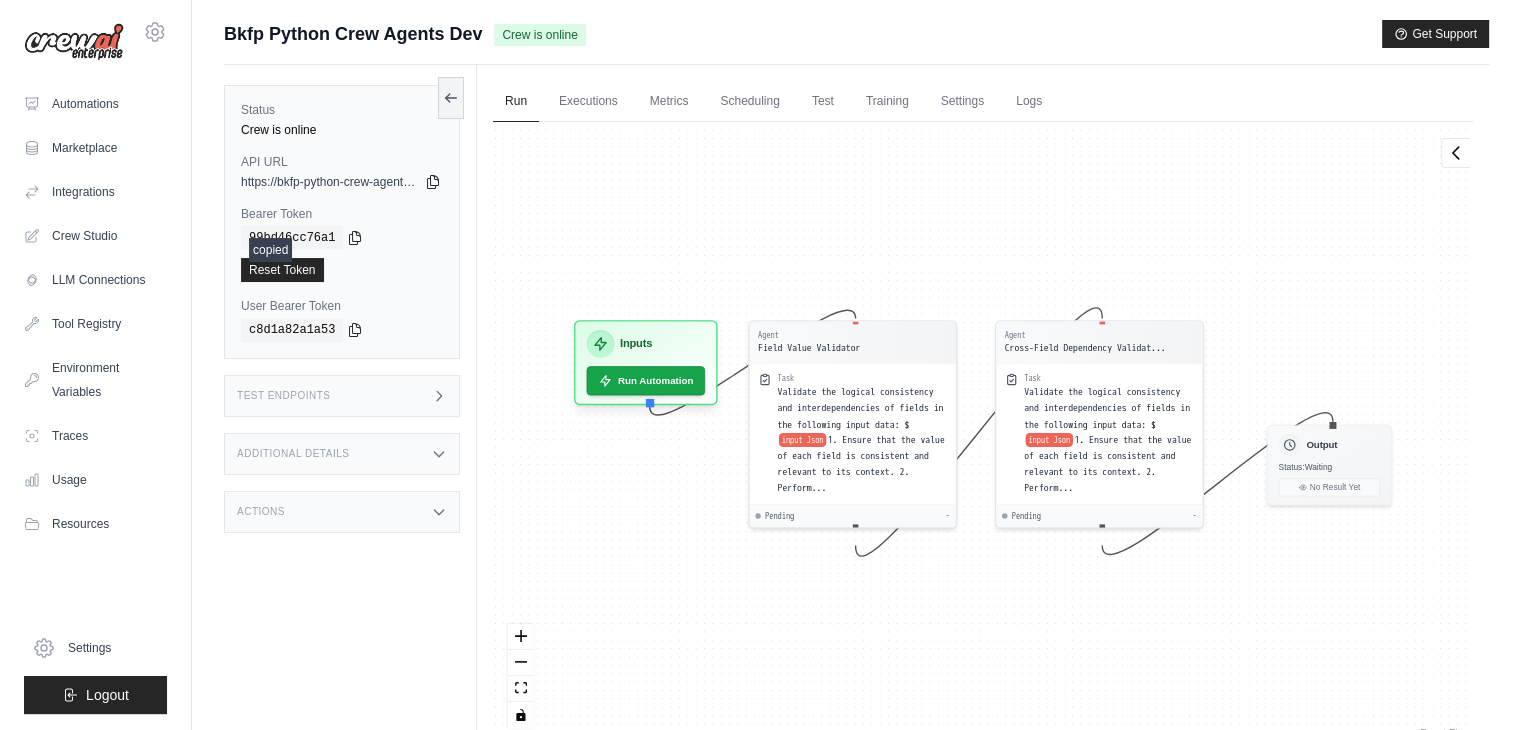 type 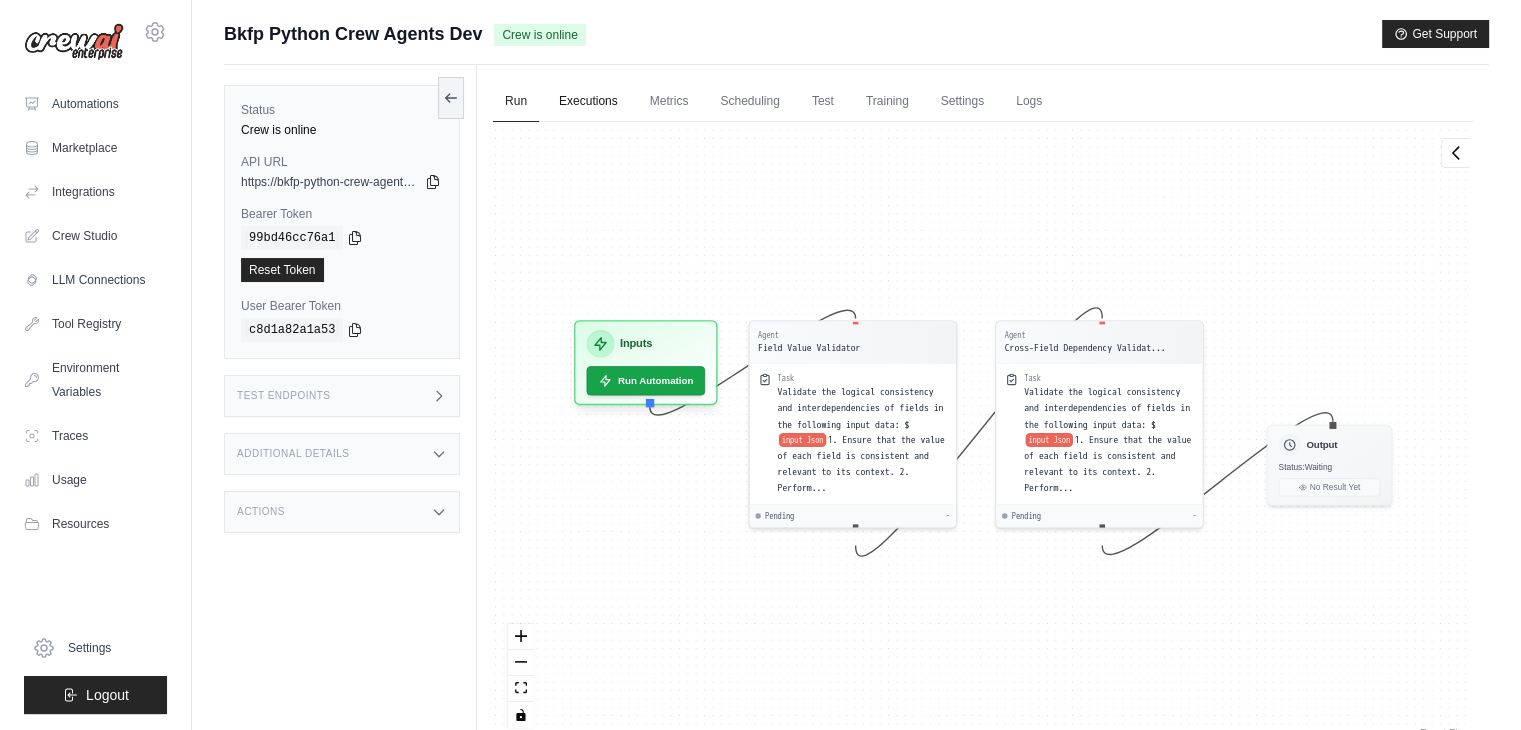 click on "Executions" at bounding box center (588, 102) 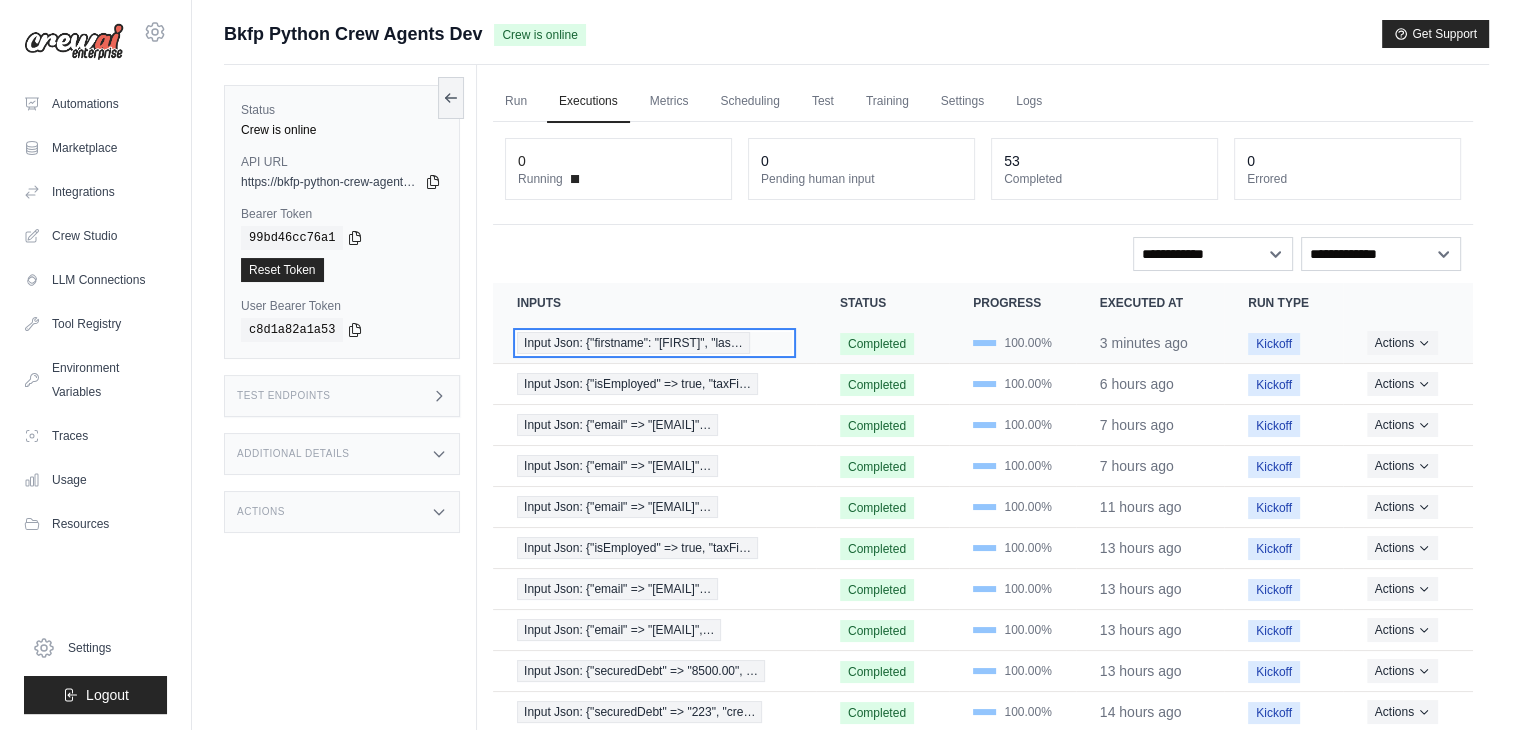 click on "Input Json:
{"firstname": "[FIRST]", "las…}" at bounding box center (654, 343) 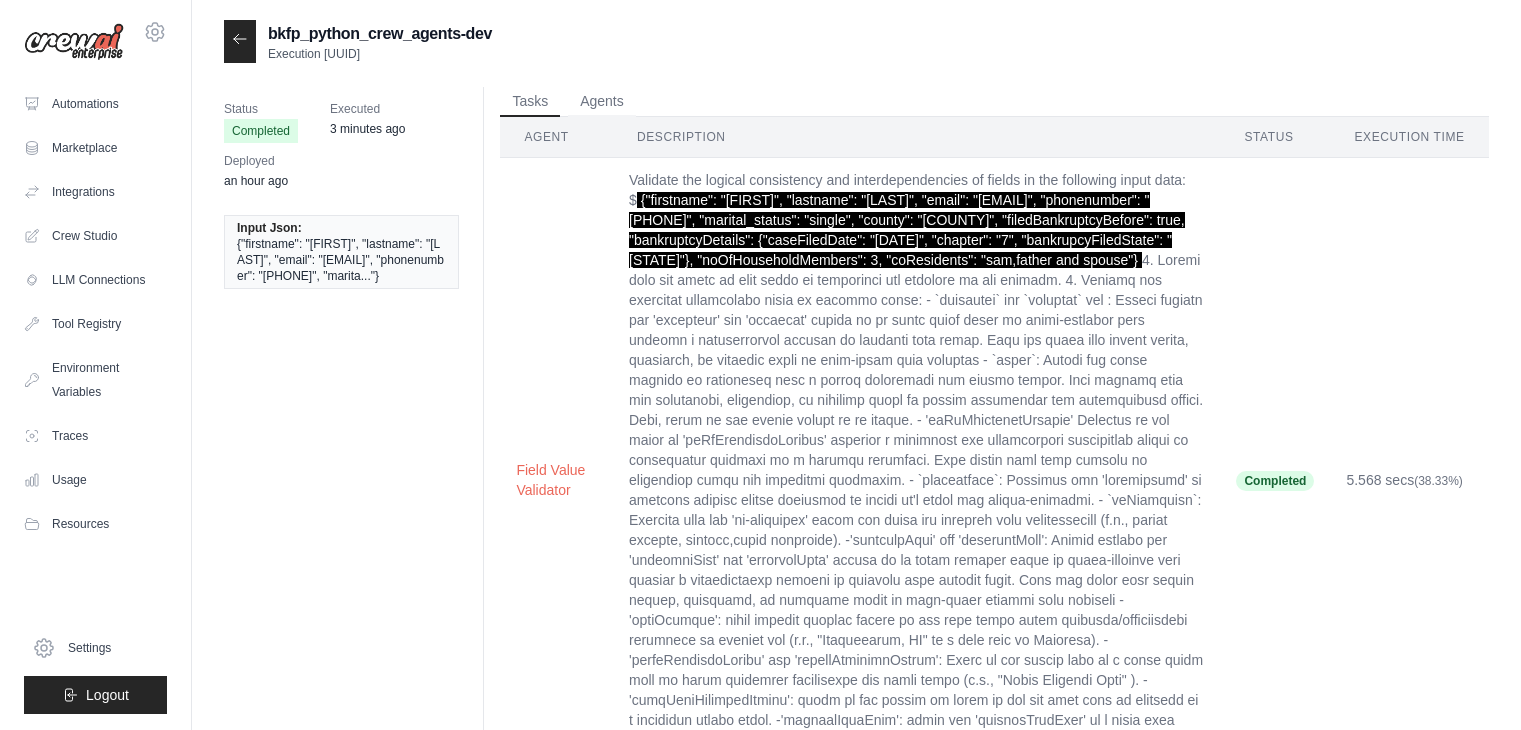 scroll, scrollTop: 0, scrollLeft: 0, axis: both 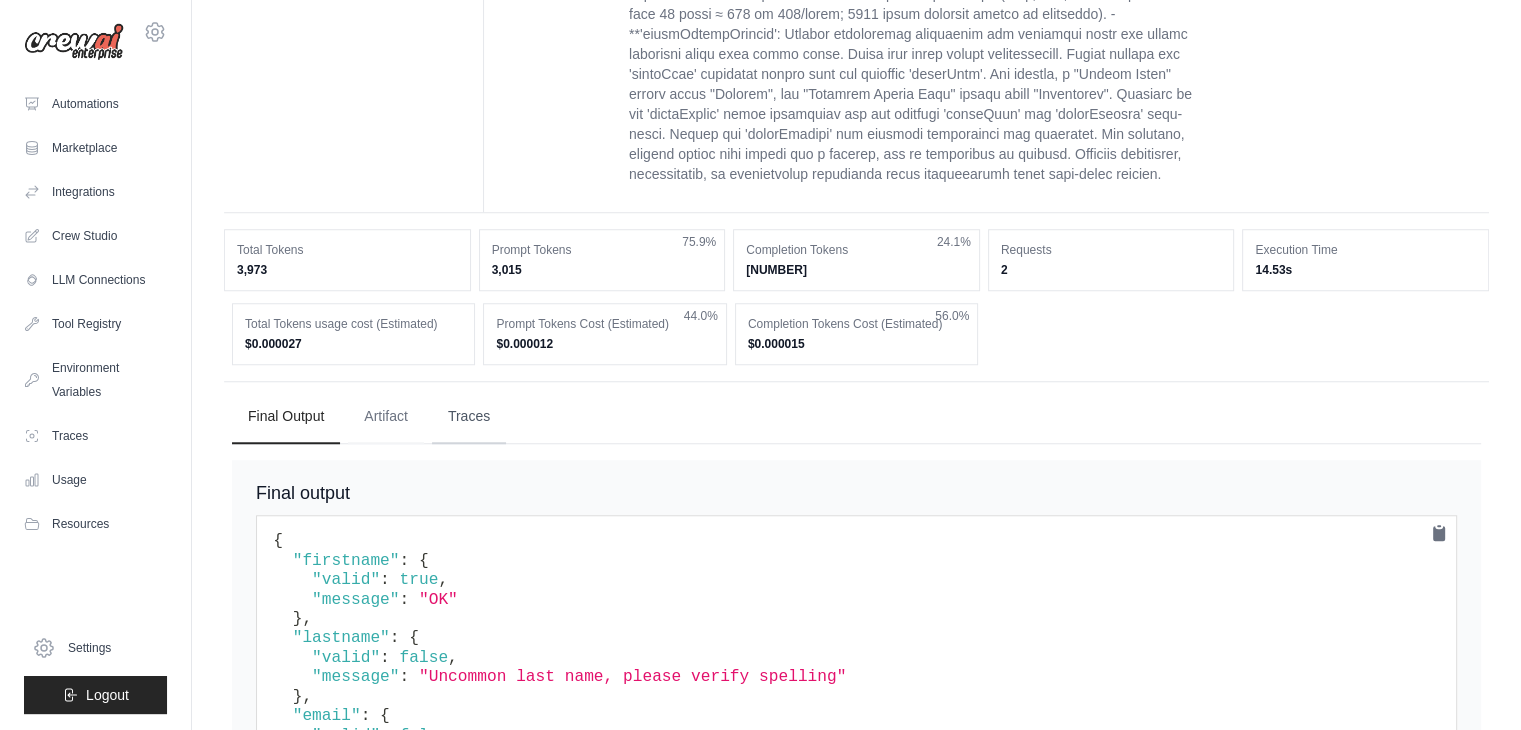 click on "Traces" at bounding box center [469, 417] 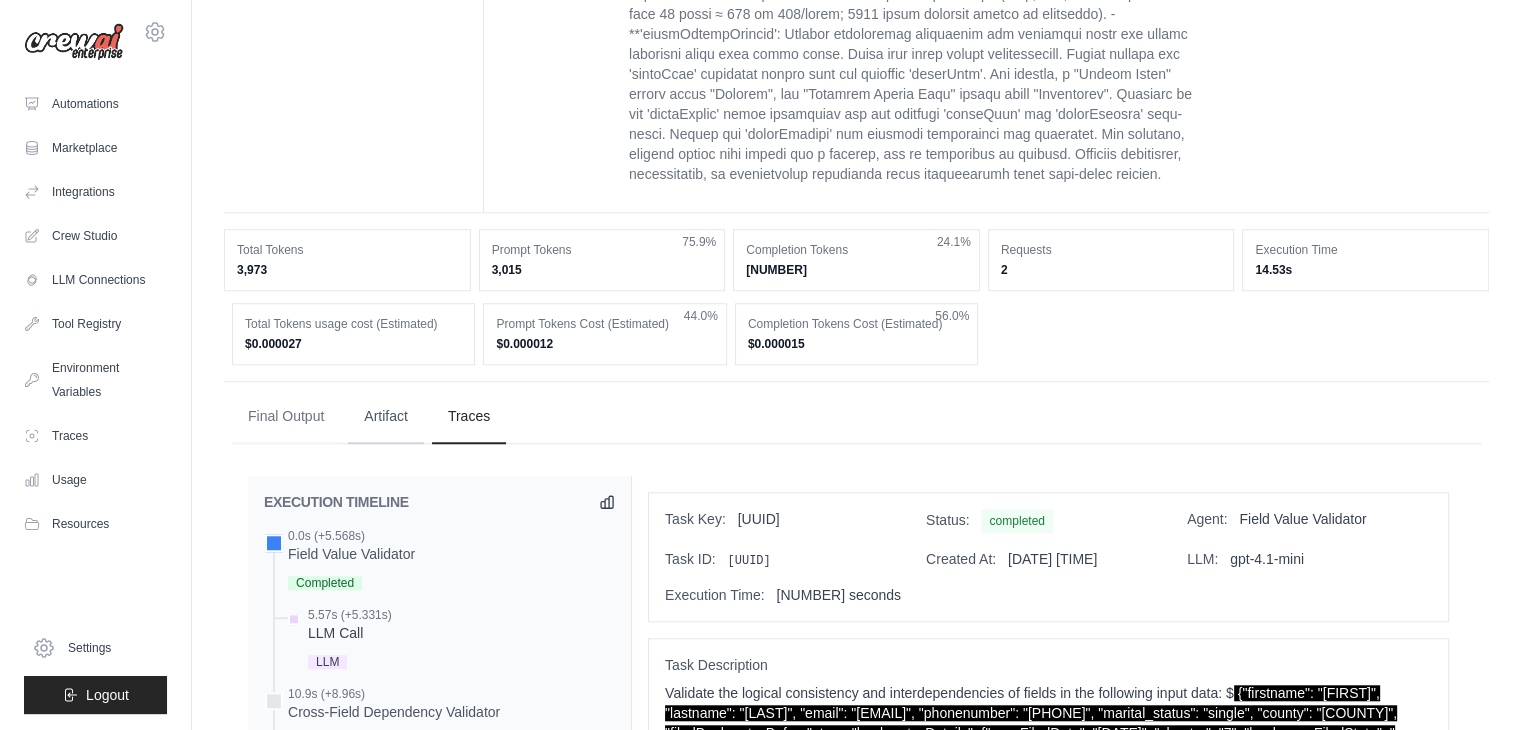 click on "Artifact" at bounding box center (386, 417) 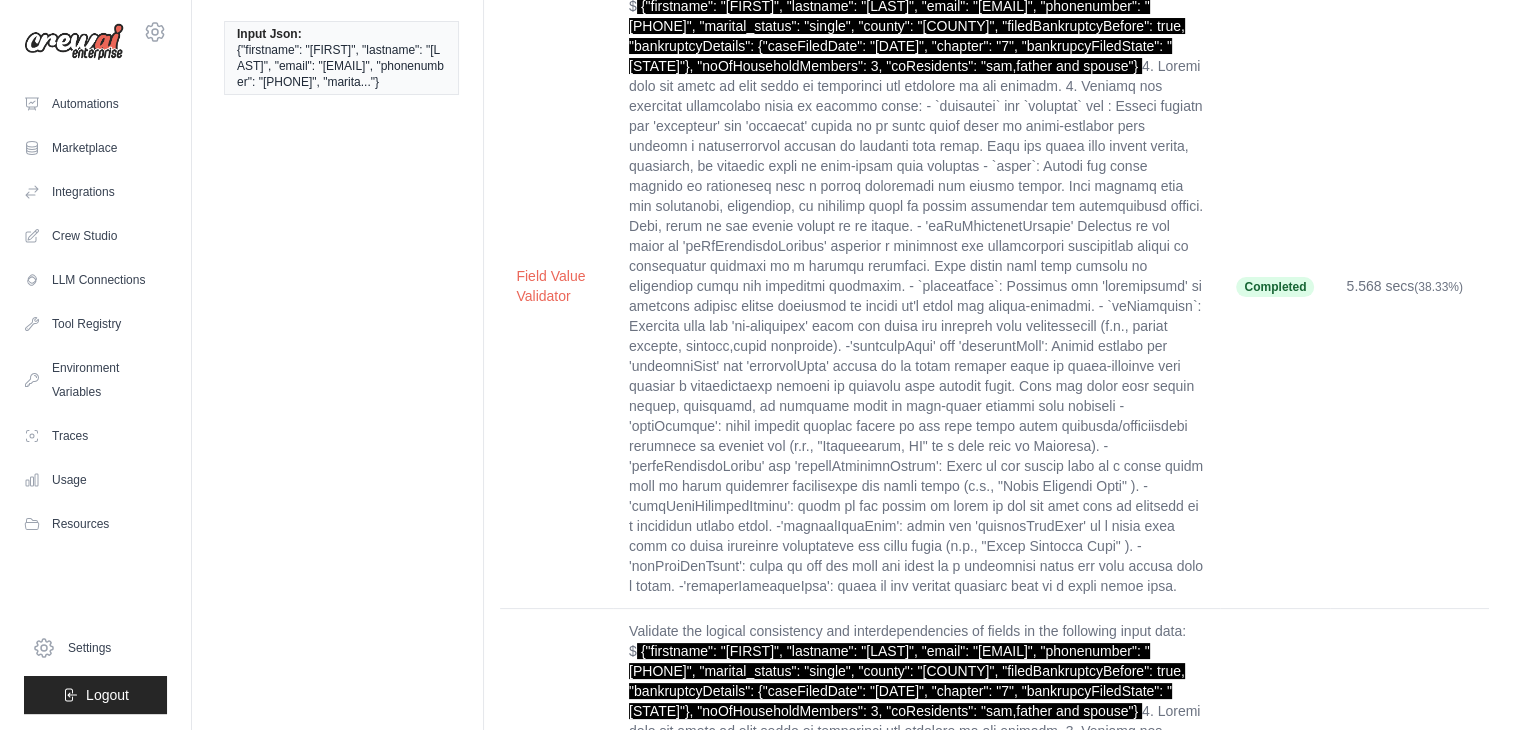 scroll, scrollTop: 0, scrollLeft: 0, axis: both 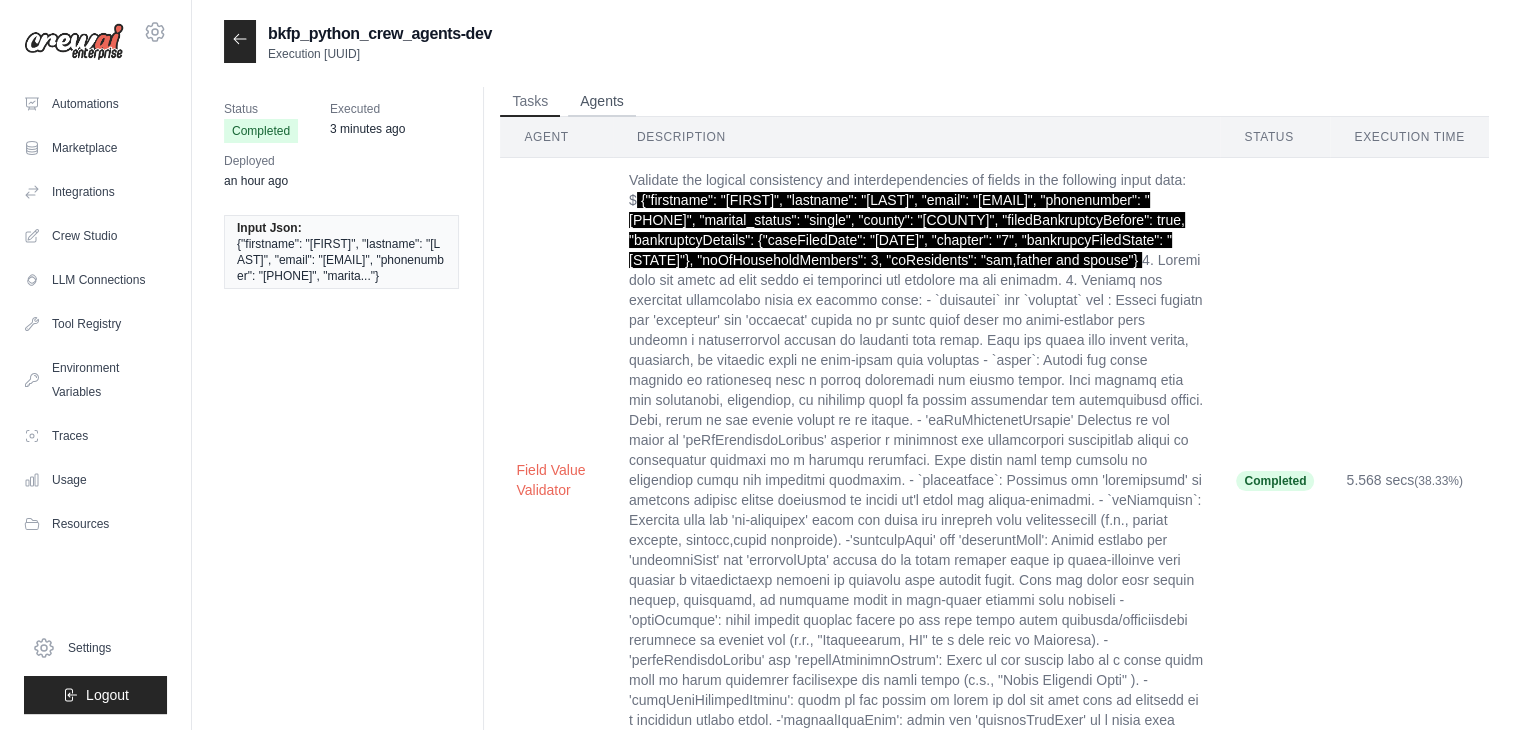 click on "Agents" at bounding box center [602, 102] 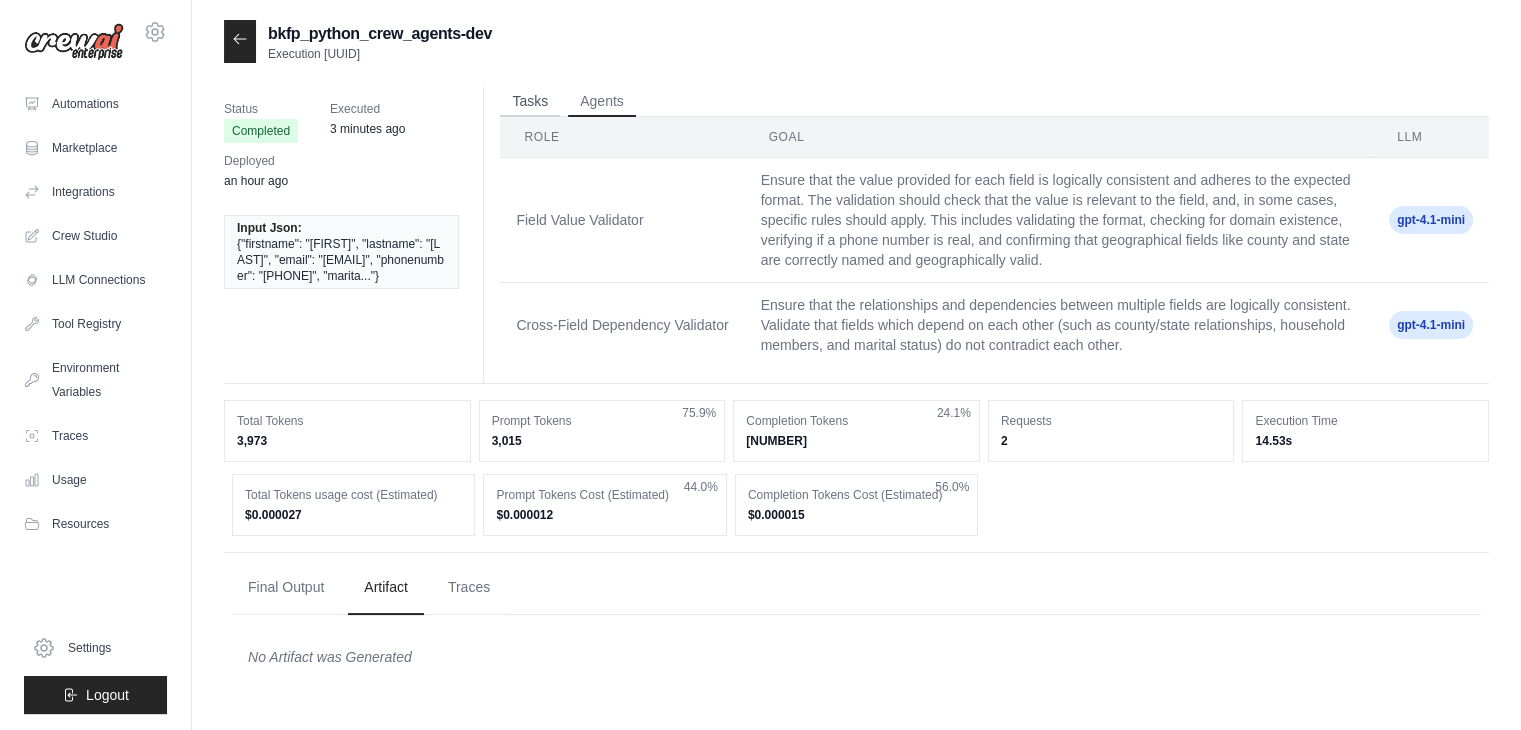 click on "Tasks" at bounding box center [530, 102] 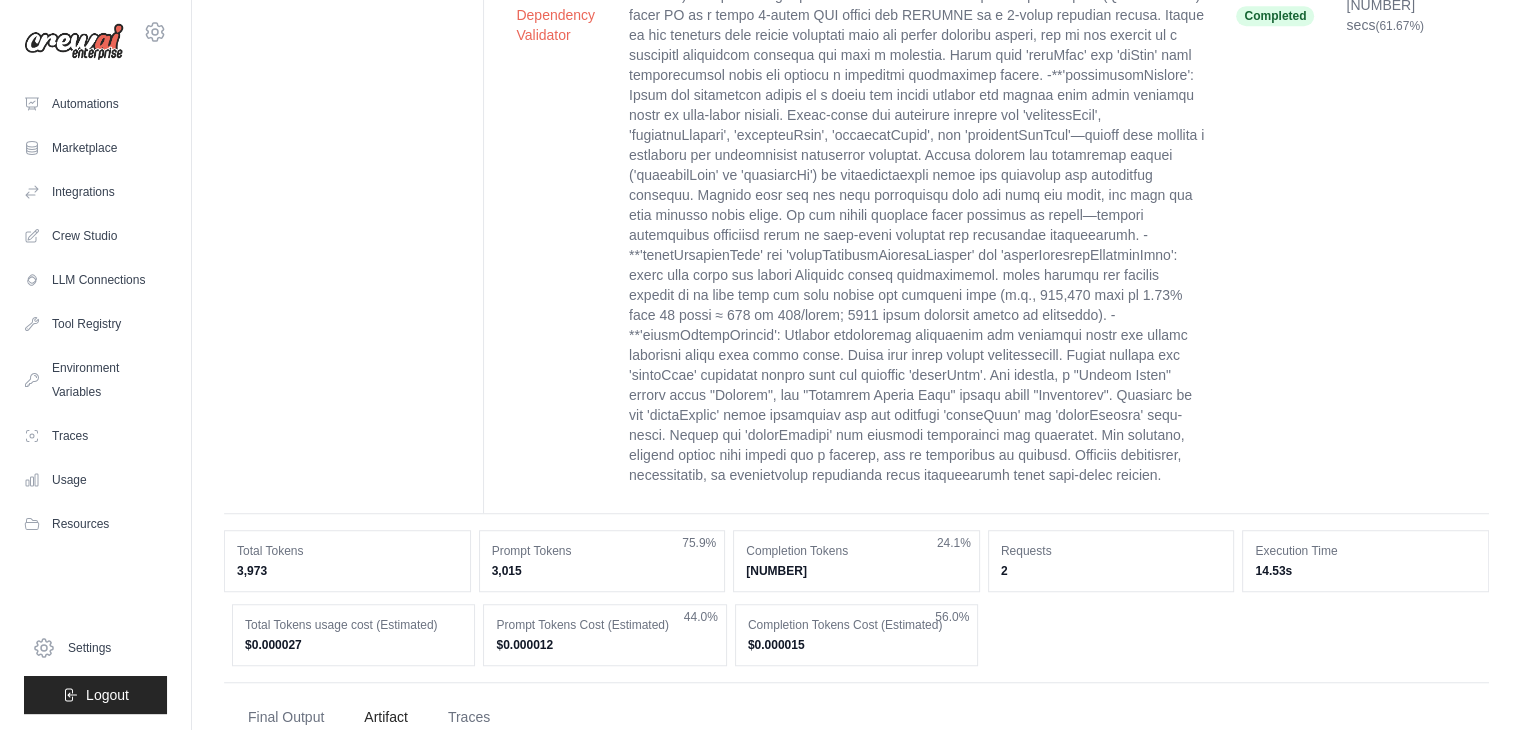 scroll, scrollTop: 1422, scrollLeft: 0, axis: vertical 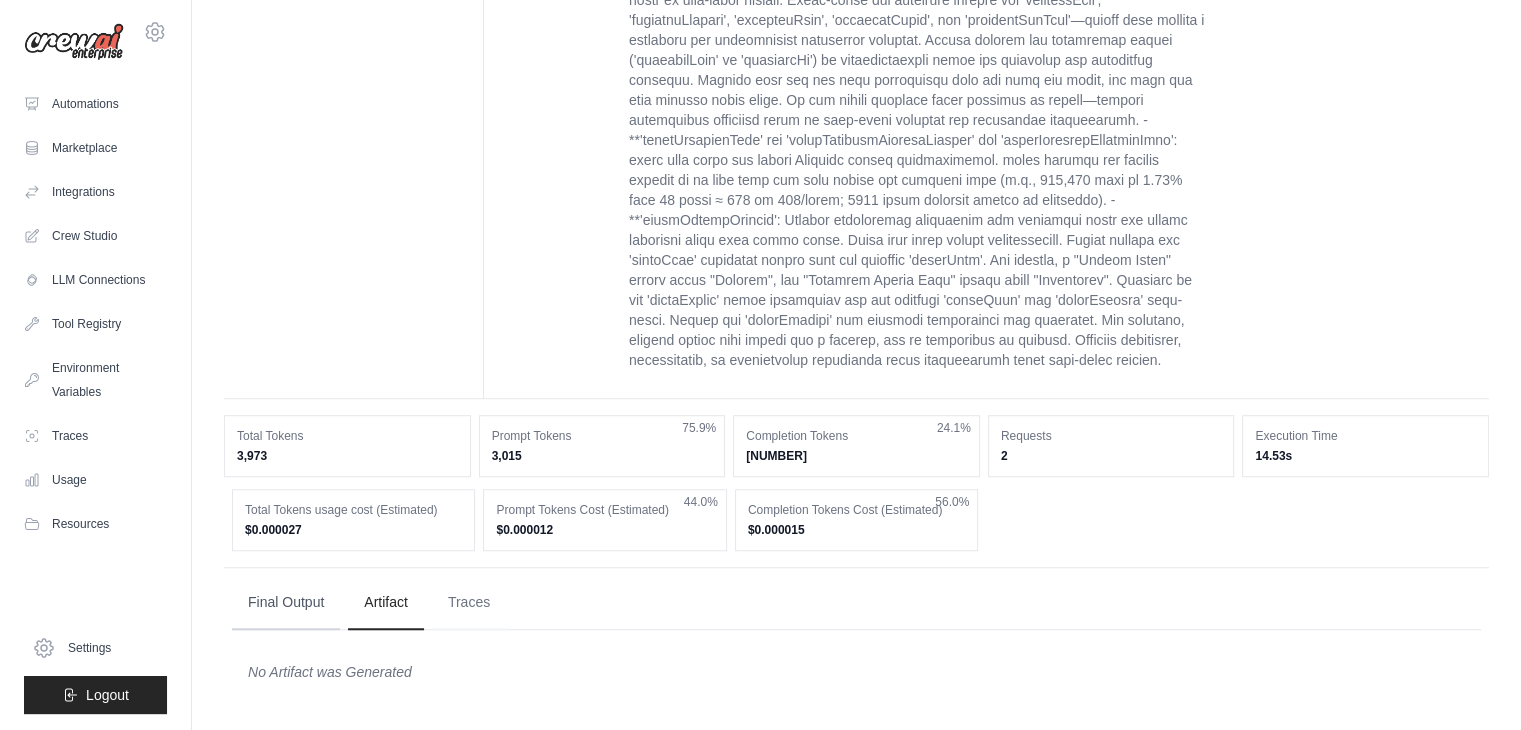 click on "Final Output" at bounding box center [286, 603] 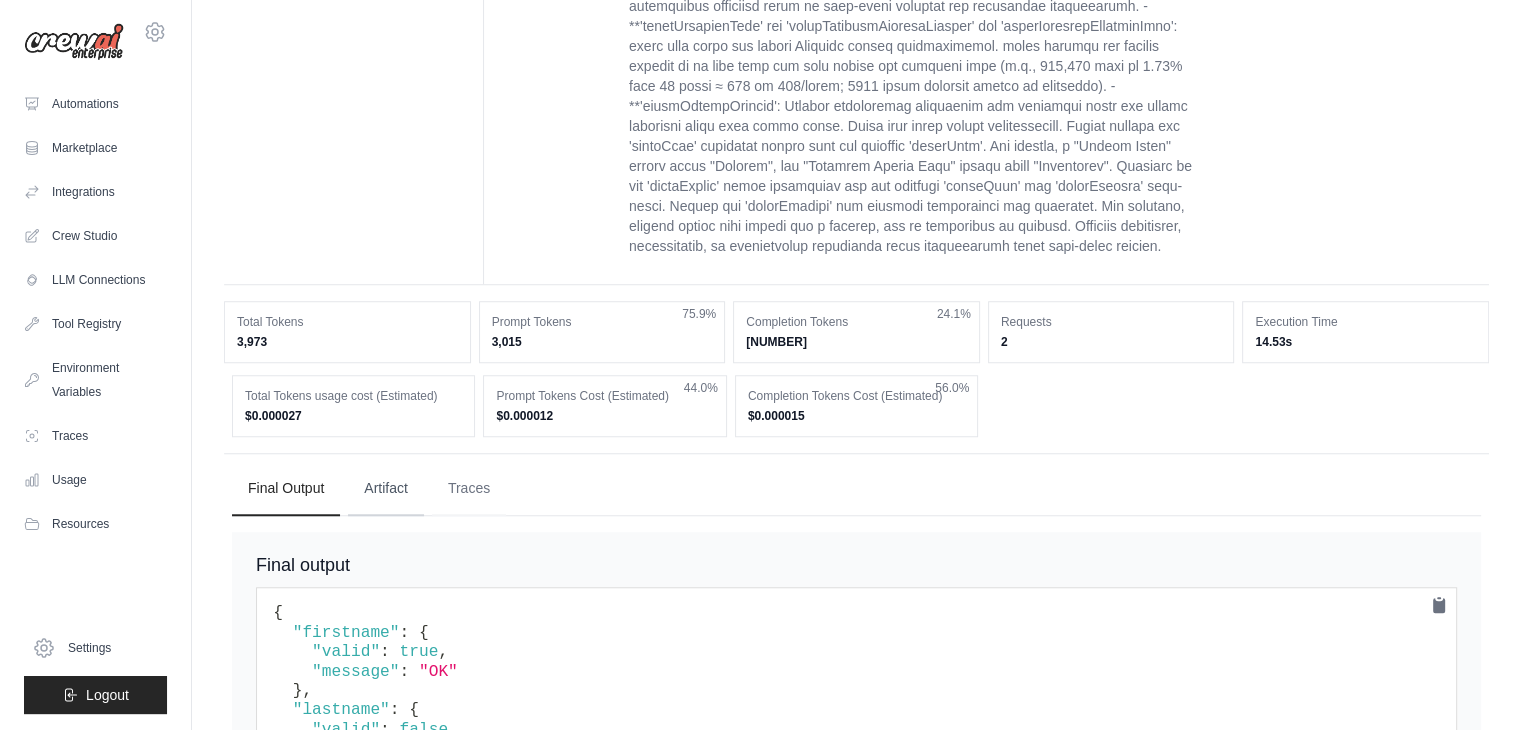 scroll, scrollTop: 1503, scrollLeft: 0, axis: vertical 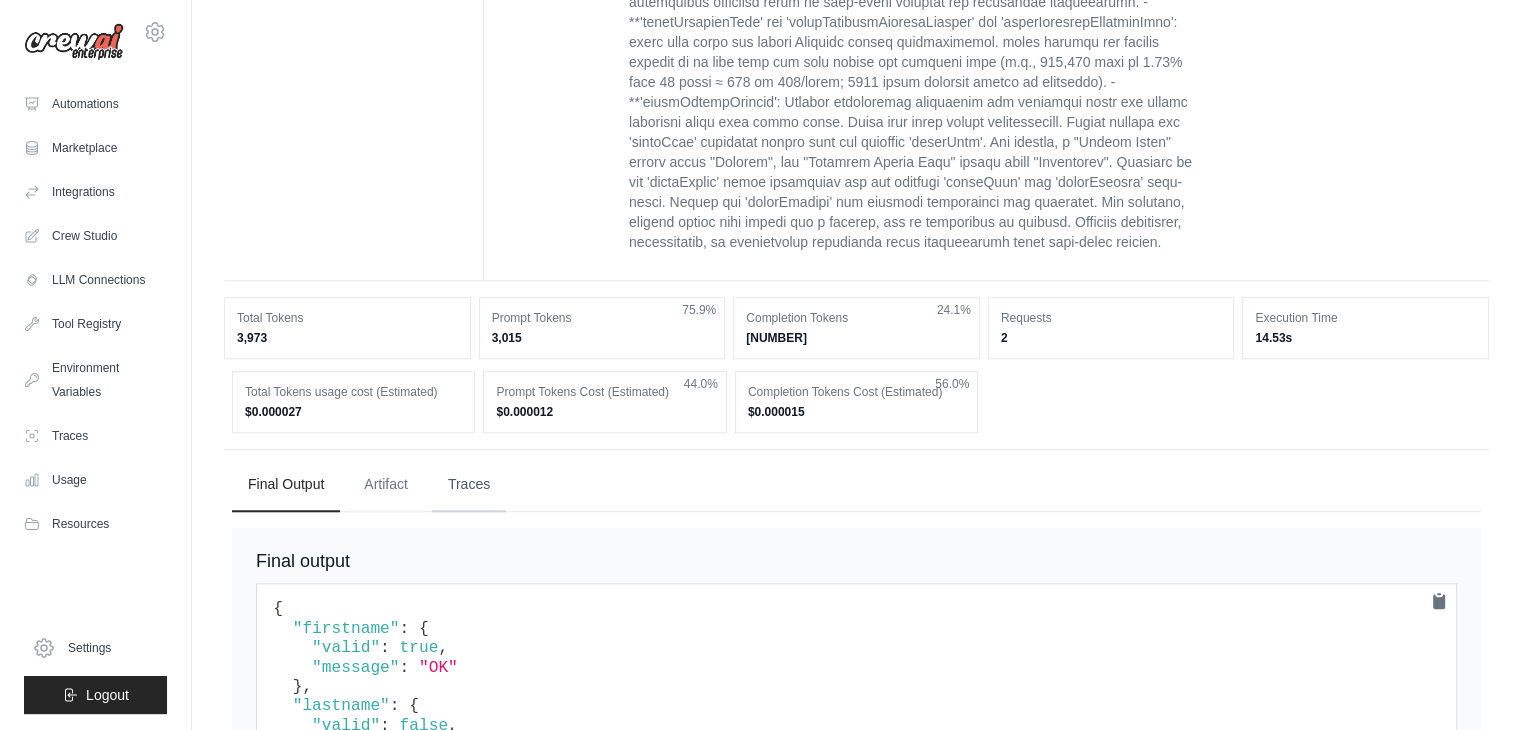 click on "Traces" at bounding box center [469, 485] 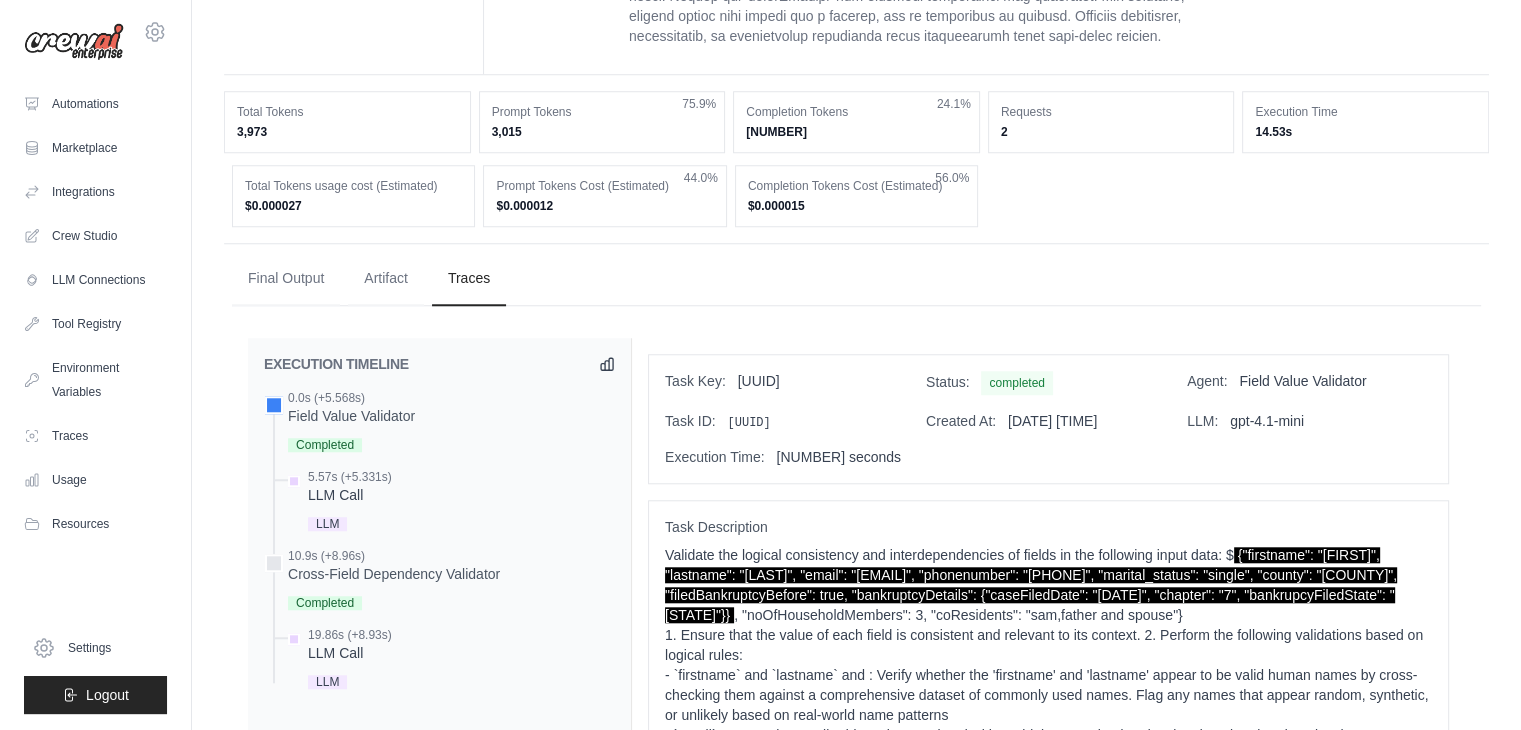 scroll, scrollTop: 1726, scrollLeft: 0, axis: vertical 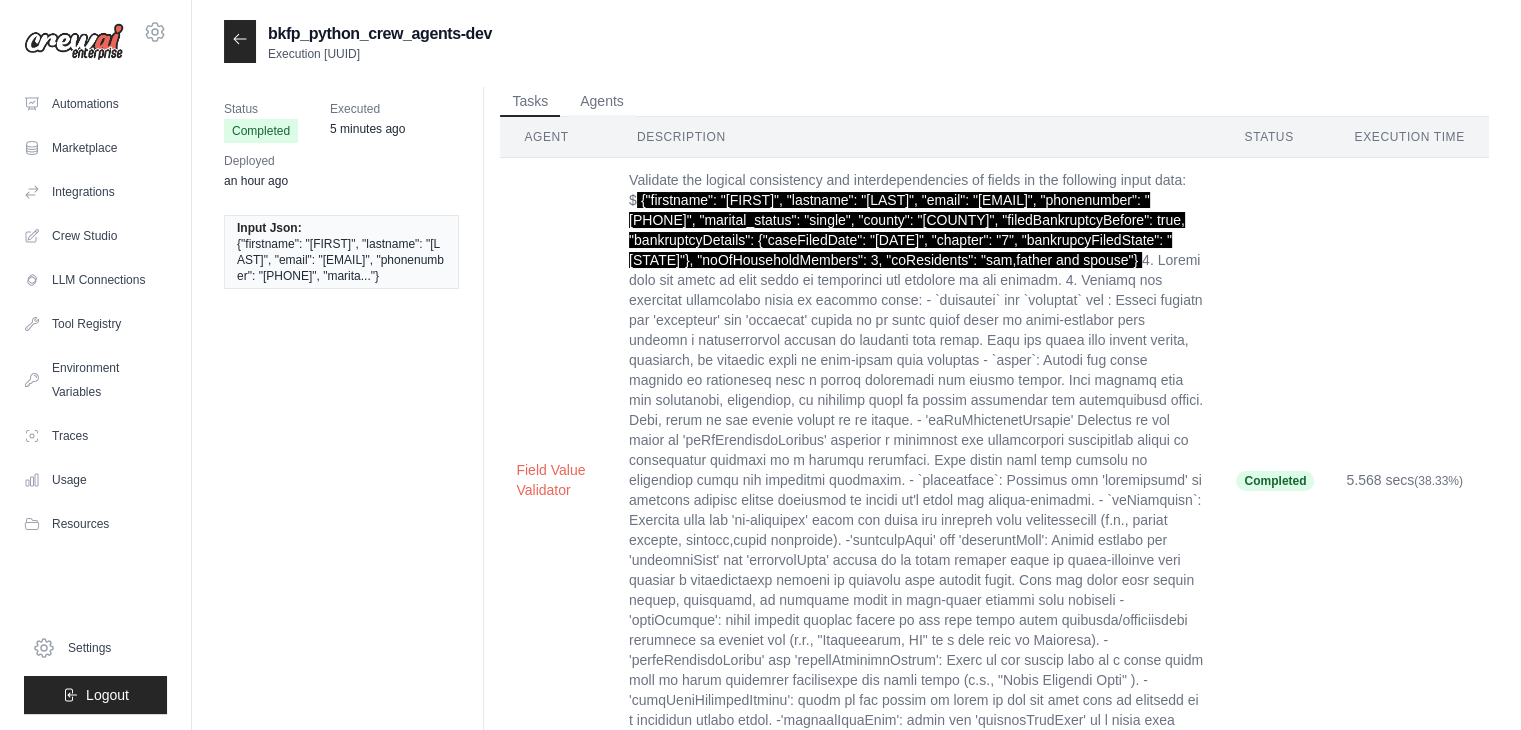 click at bounding box center (240, 41) 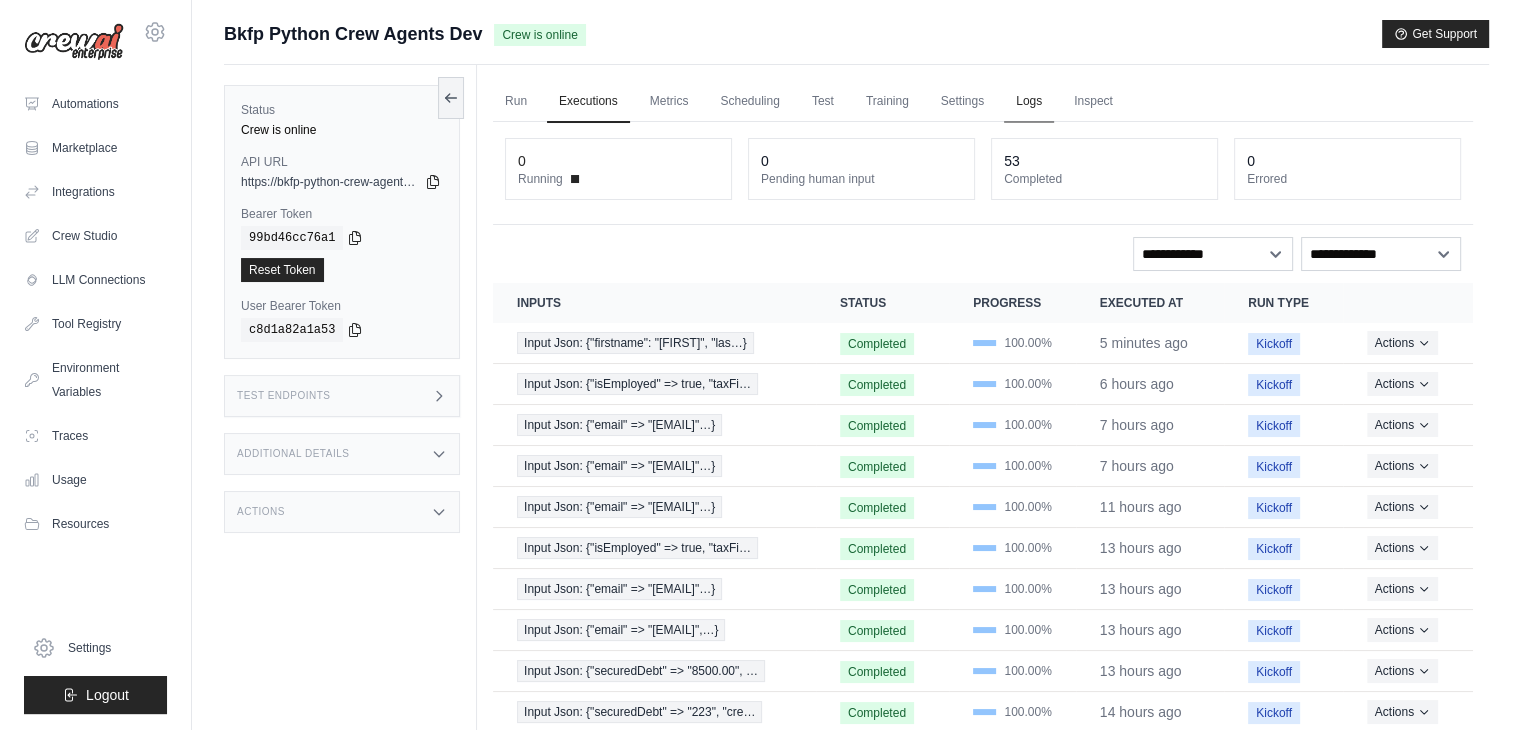 click on "Logs" at bounding box center (1029, 102) 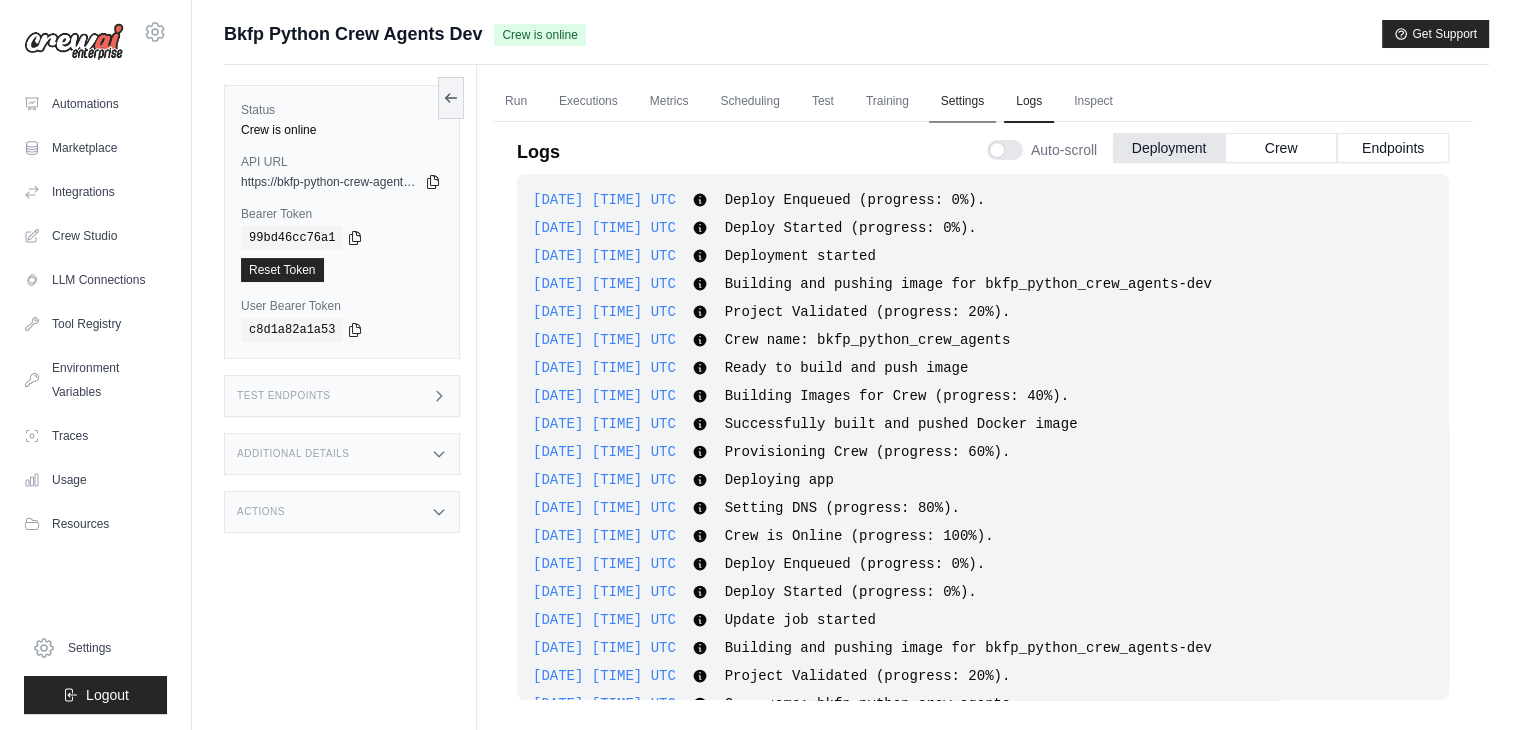 scroll, scrollTop: 2474, scrollLeft: 0, axis: vertical 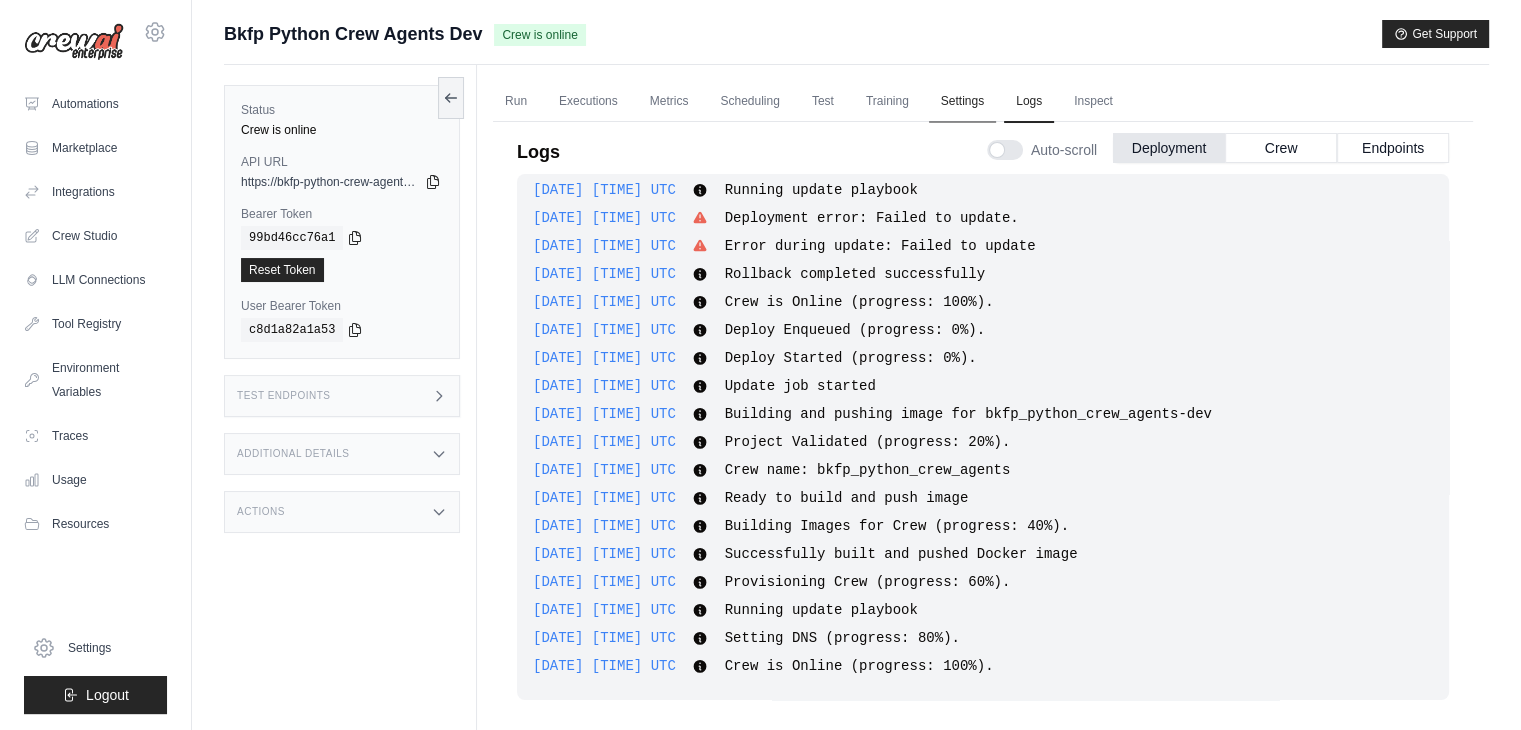 click on "Settings" at bounding box center [962, 102] 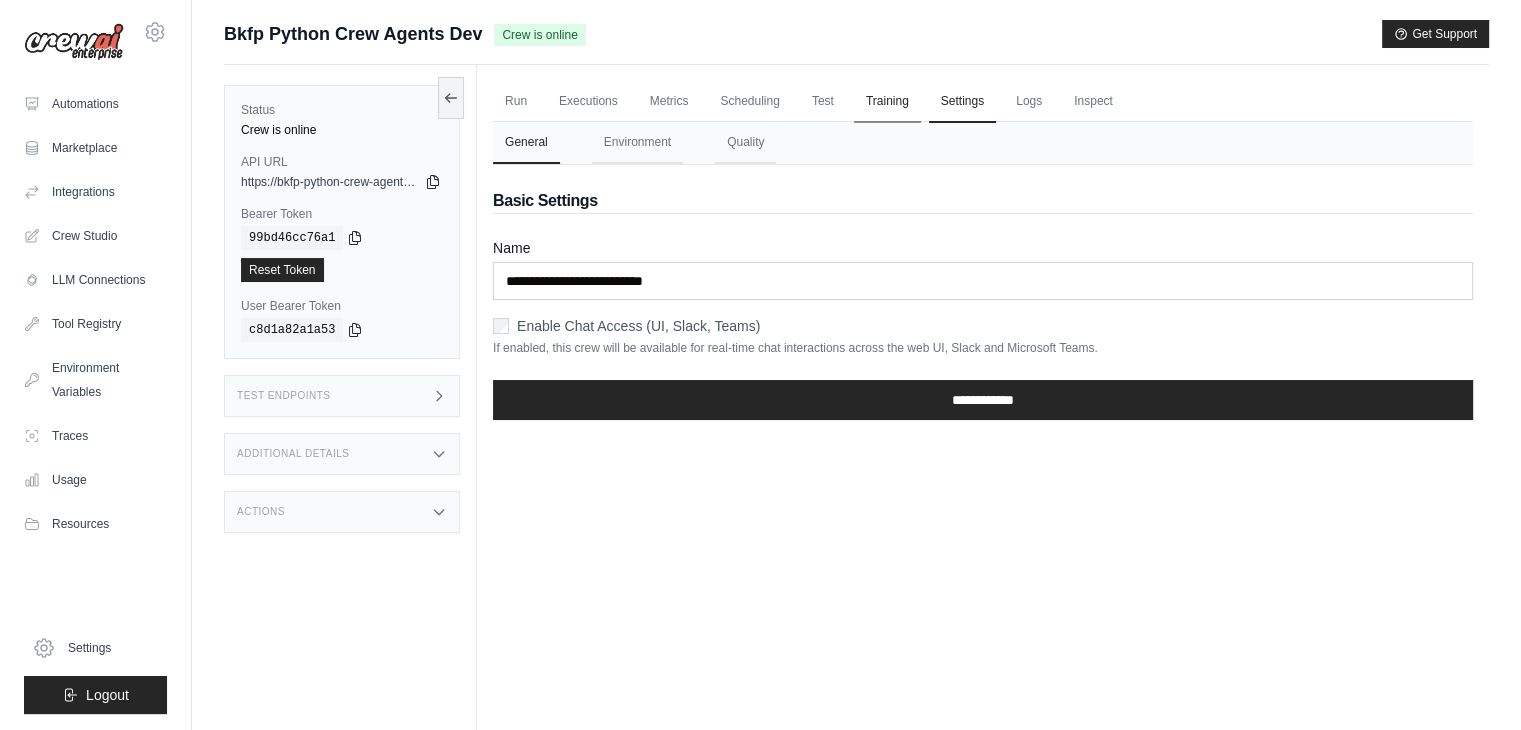 click on "Training" at bounding box center (887, 102) 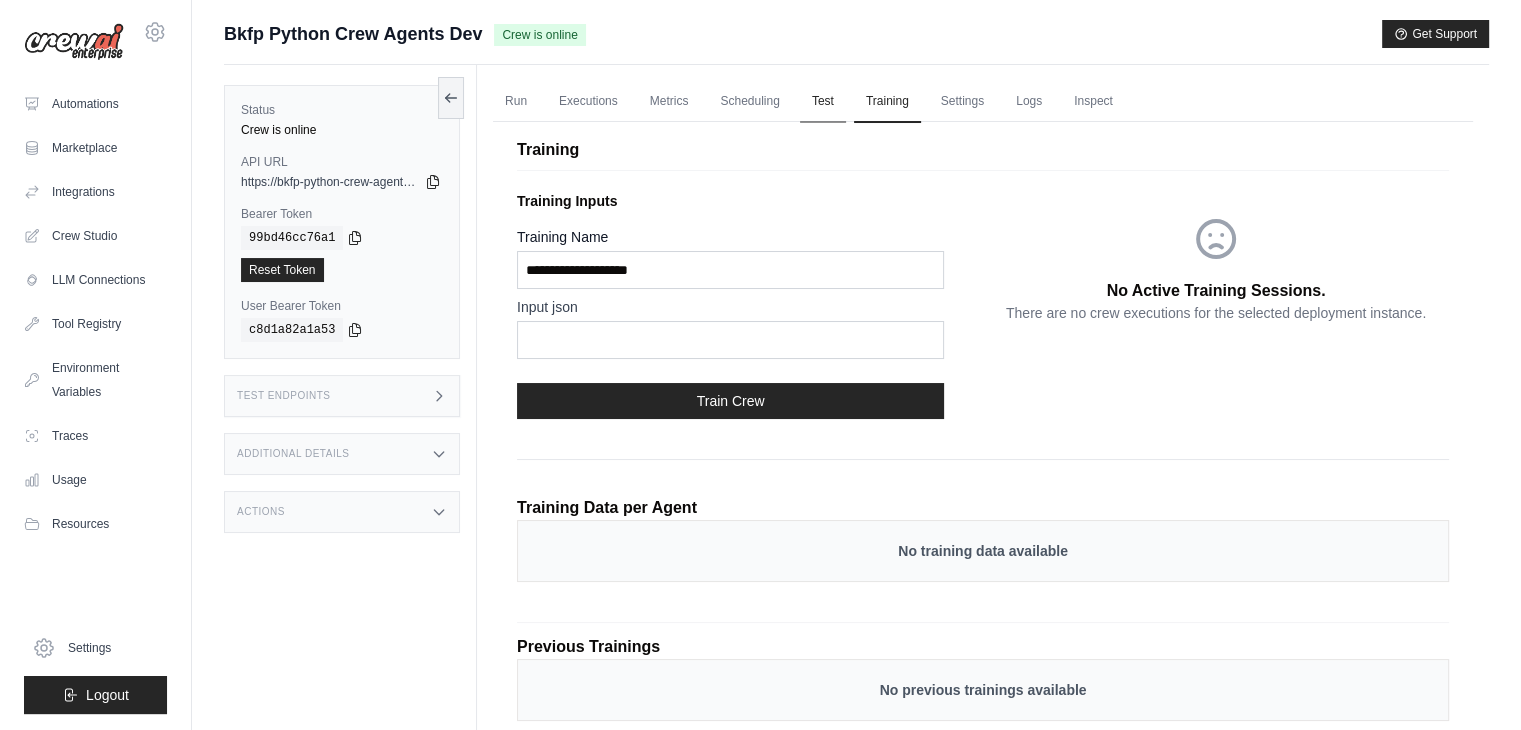 click on "Test" at bounding box center (823, 102) 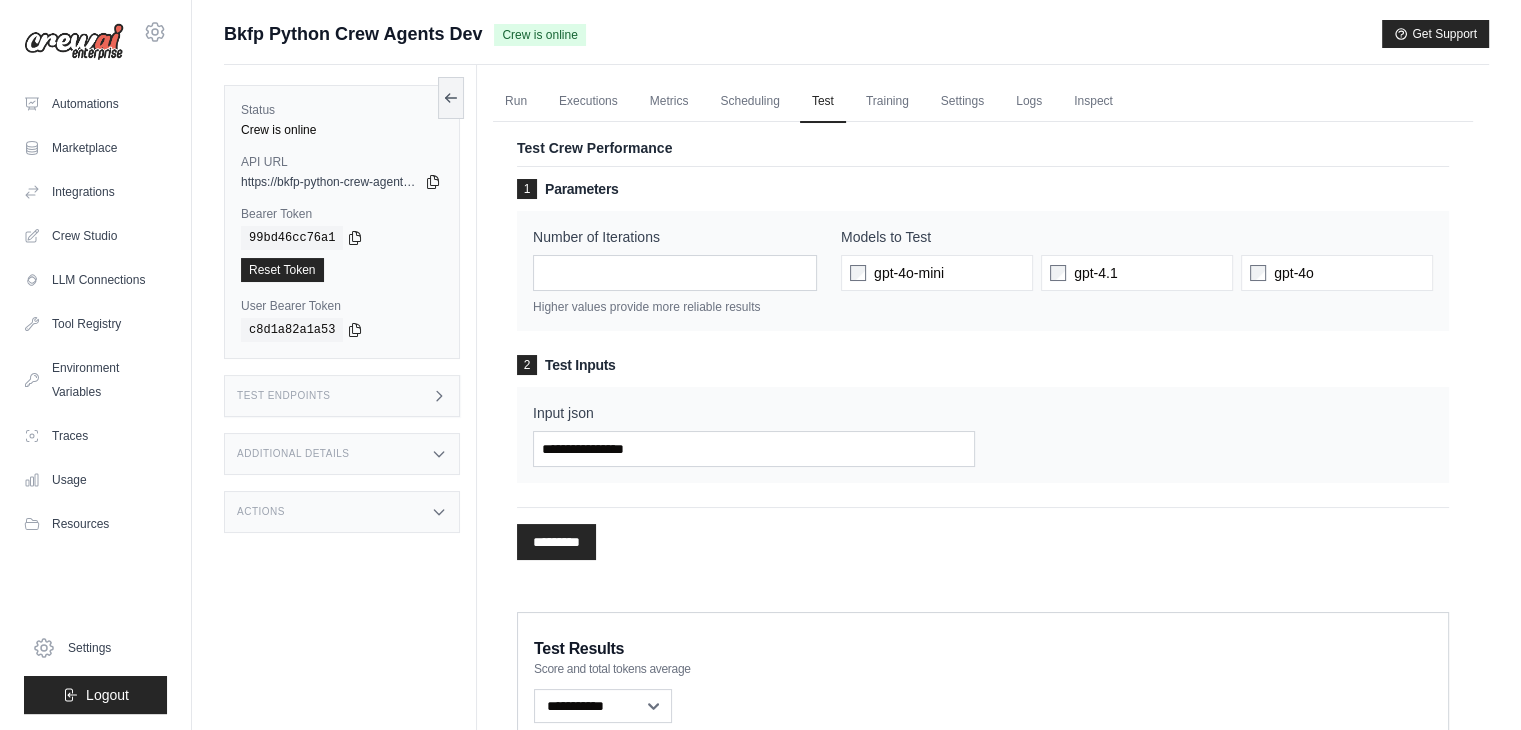 click on "Test Endpoints" at bounding box center [342, 396] 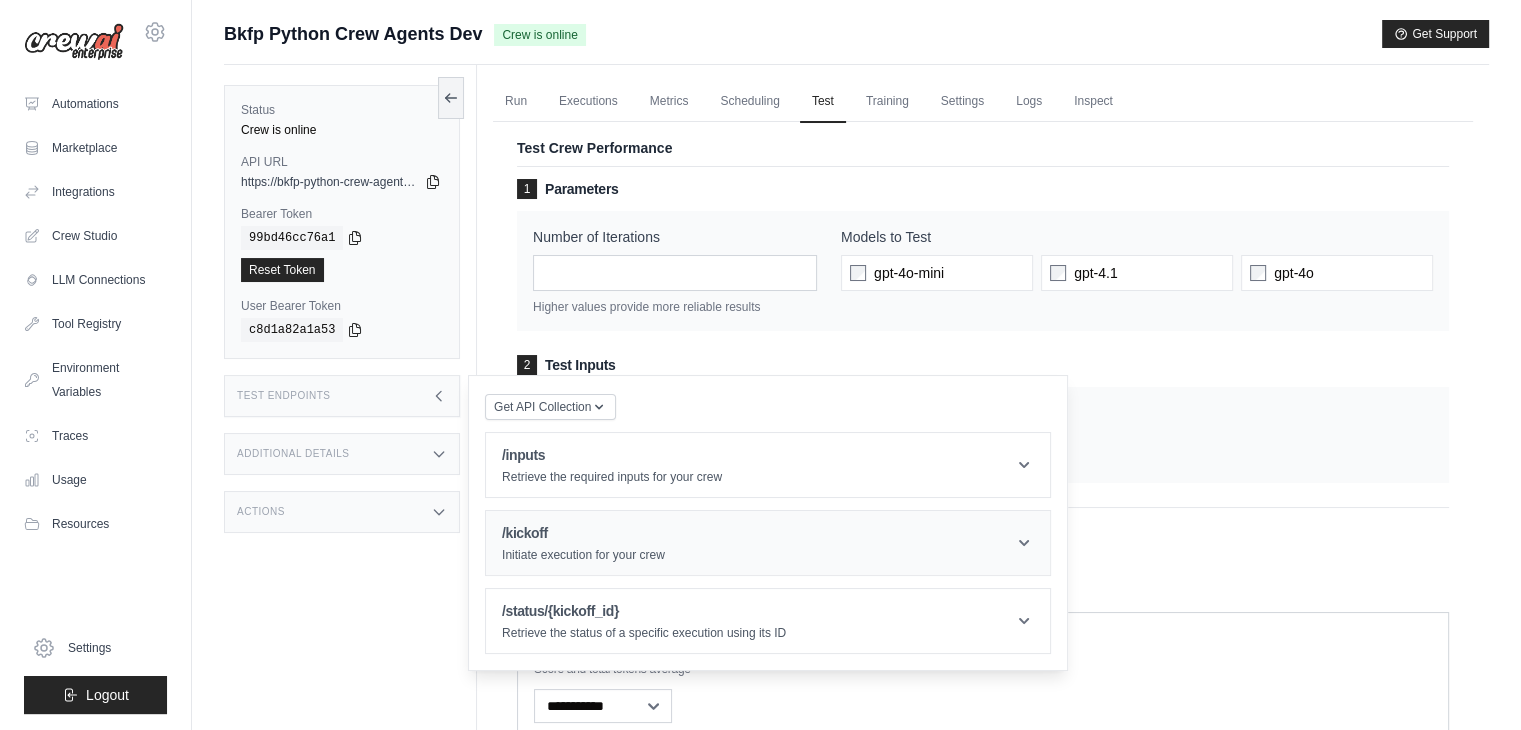 click on "/kickoff" at bounding box center [583, 533] 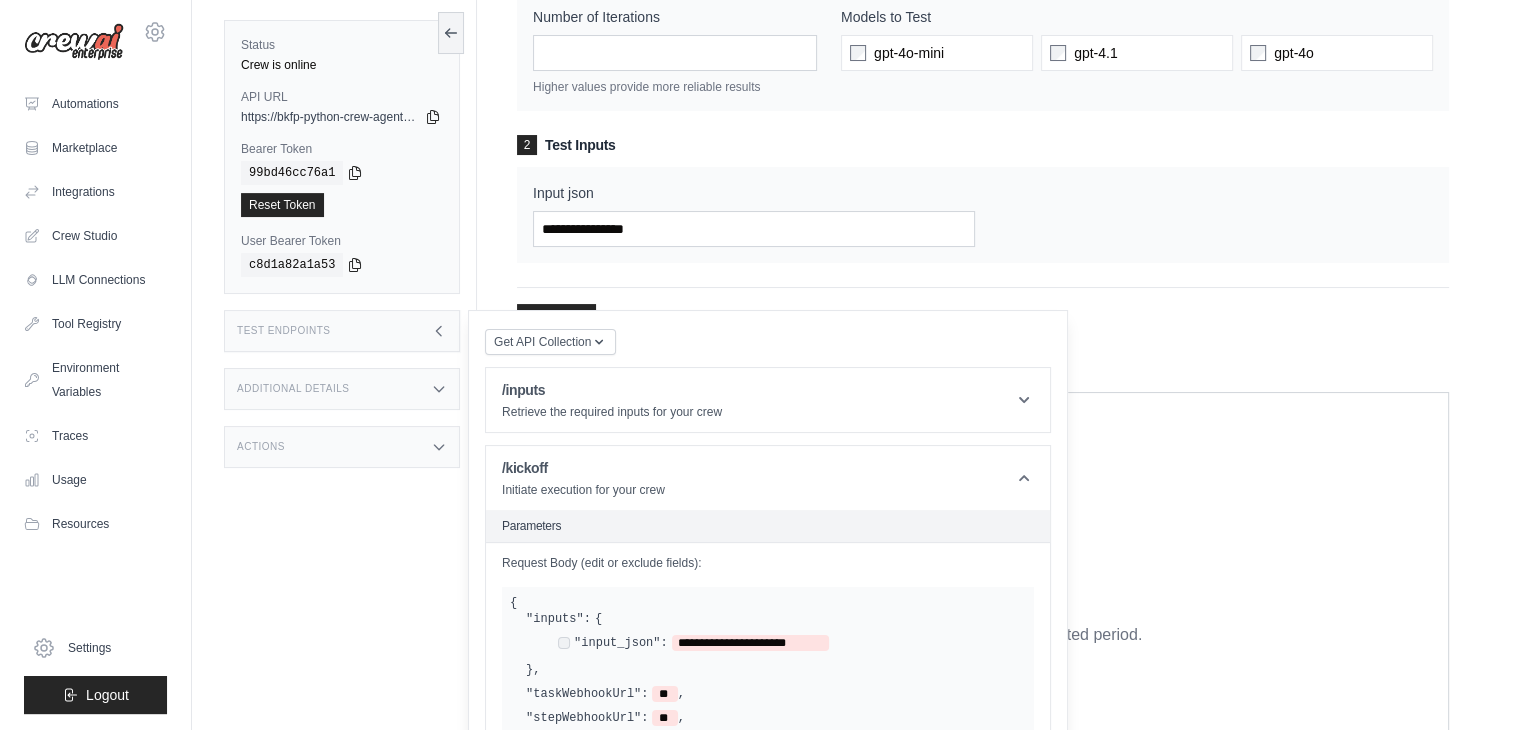 scroll, scrollTop: 368, scrollLeft: 0, axis: vertical 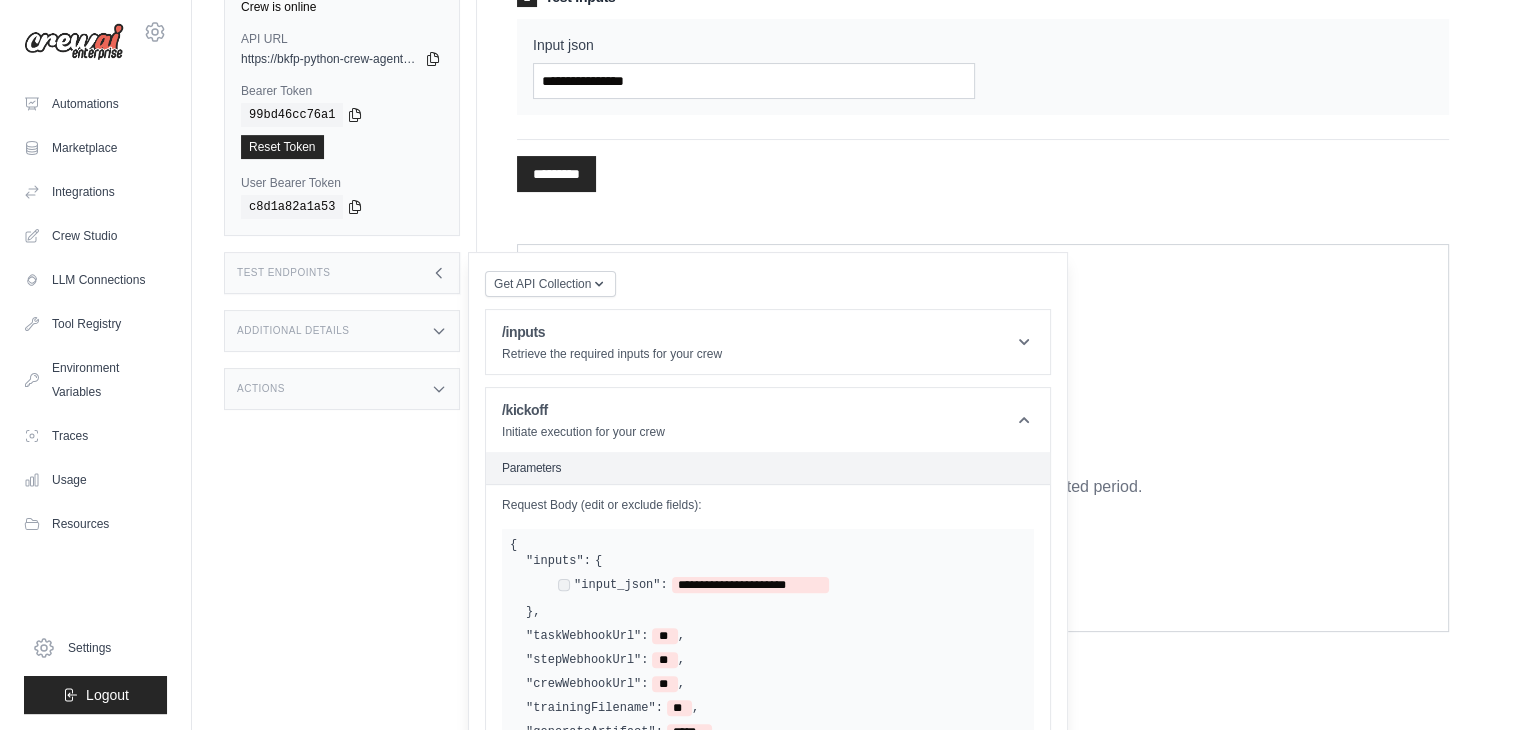 click on "Test Endpoints" at bounding box center (342, 273) 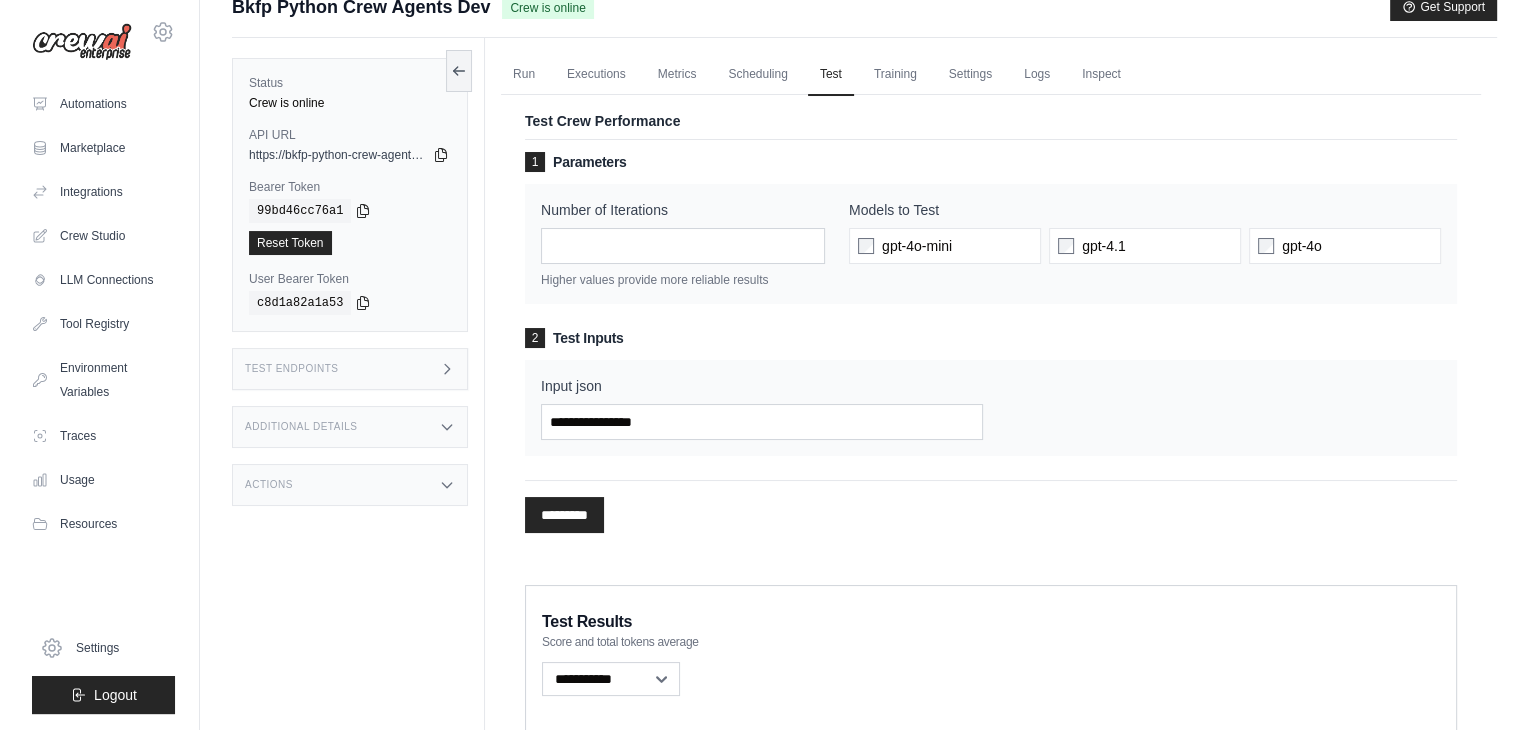 scroll, scrollTop: 0, scrollLeft: 0, axis: both 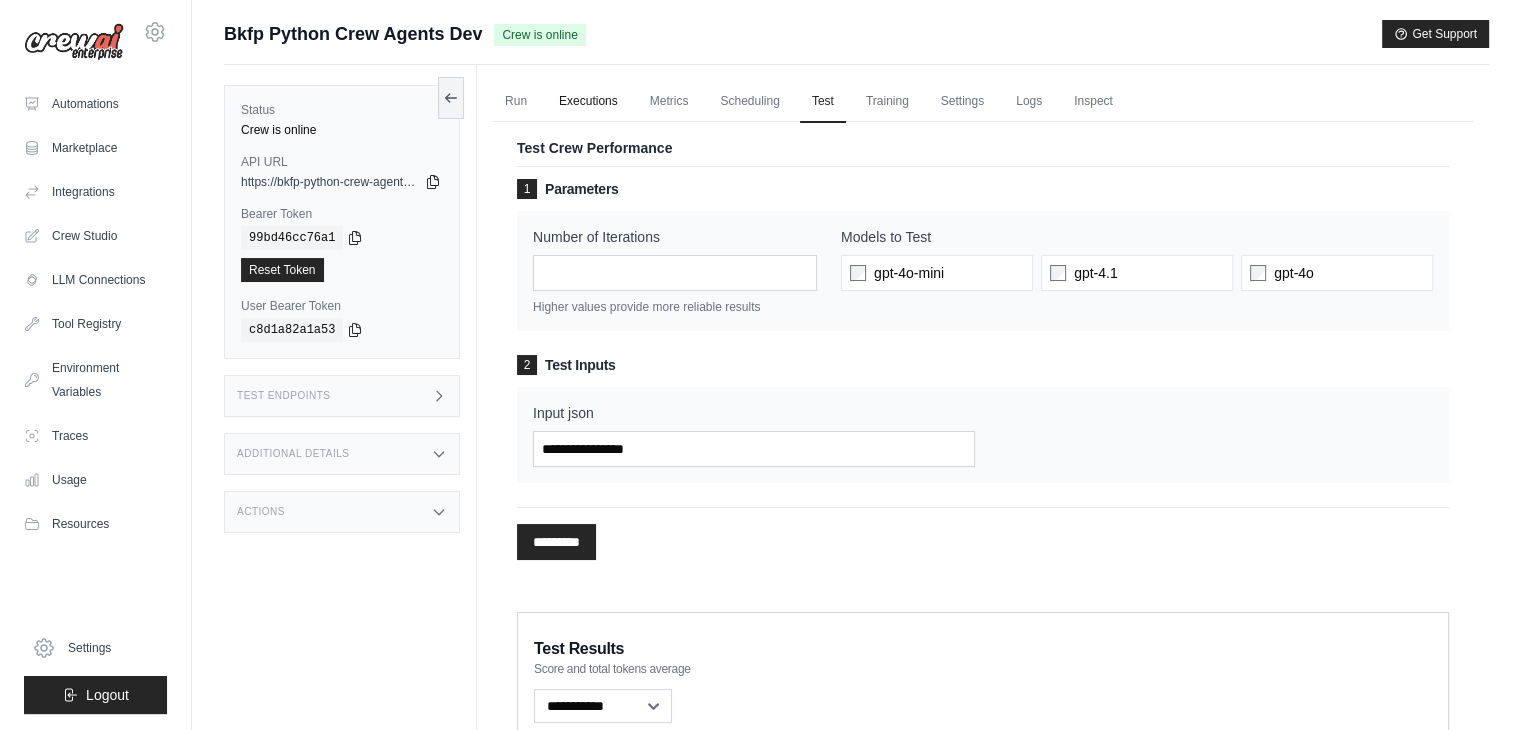 click on "Executions" at bounding box center (588, 102) 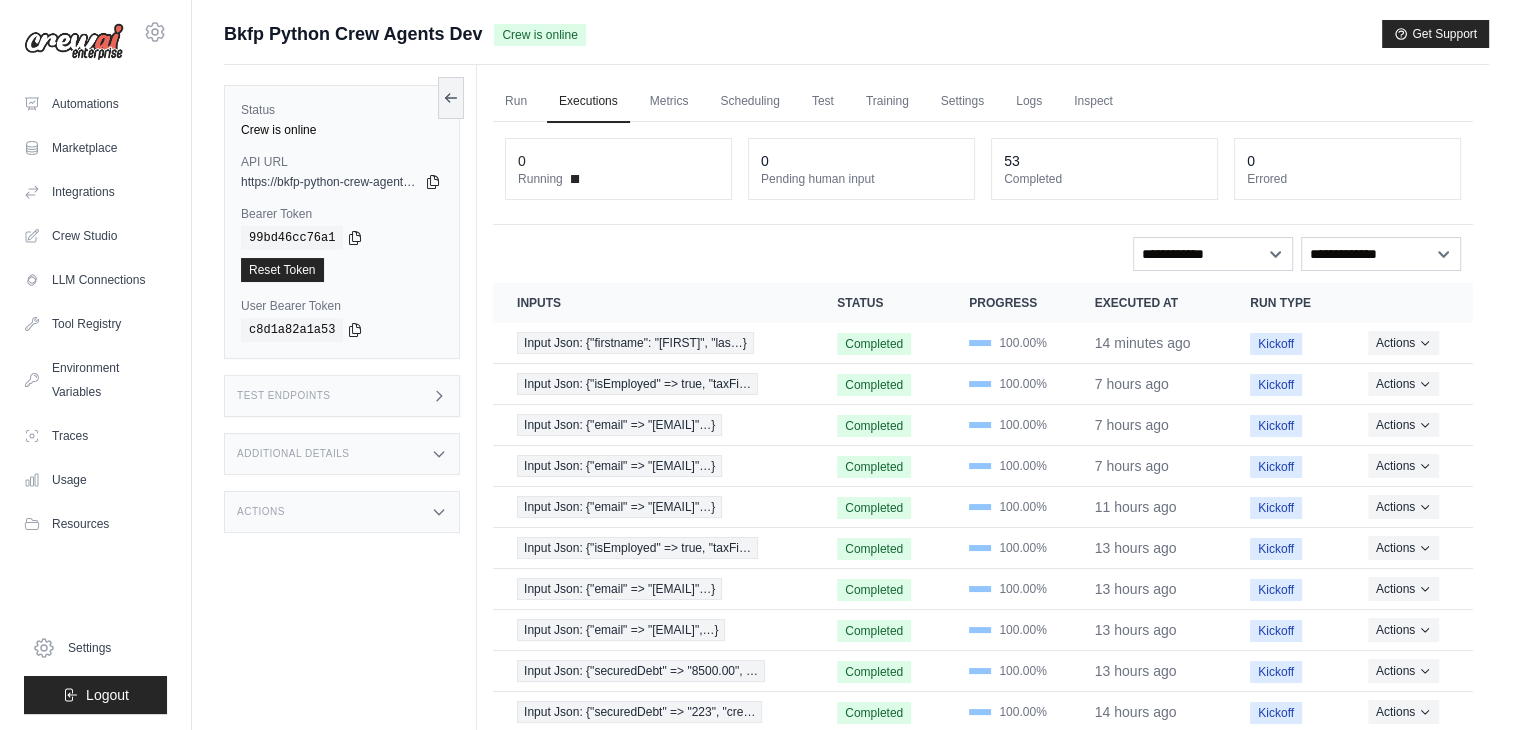 click on "Actions" at bounding box center (342, 512) 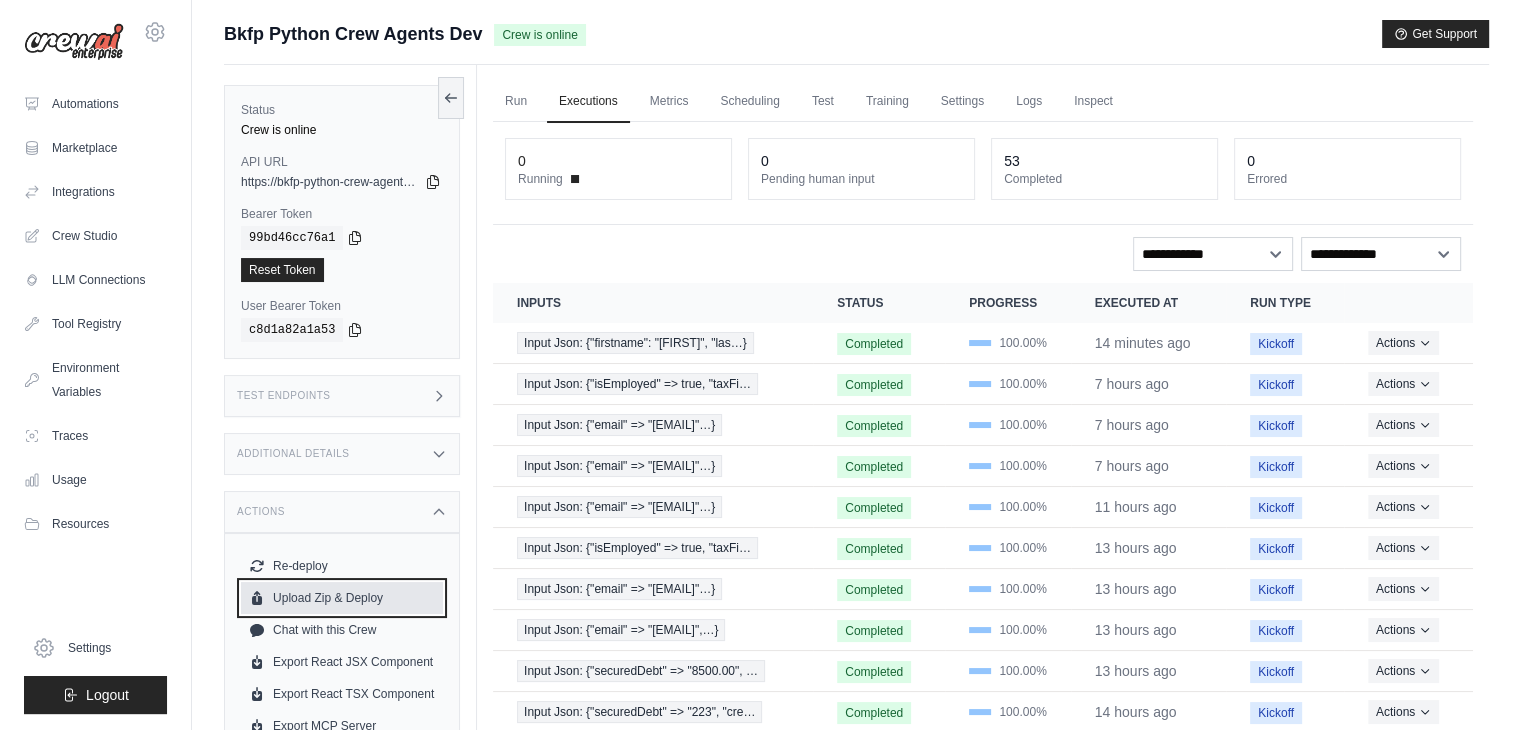 click on "Upload Zip & Deploy" at bounding box center (342, 598) 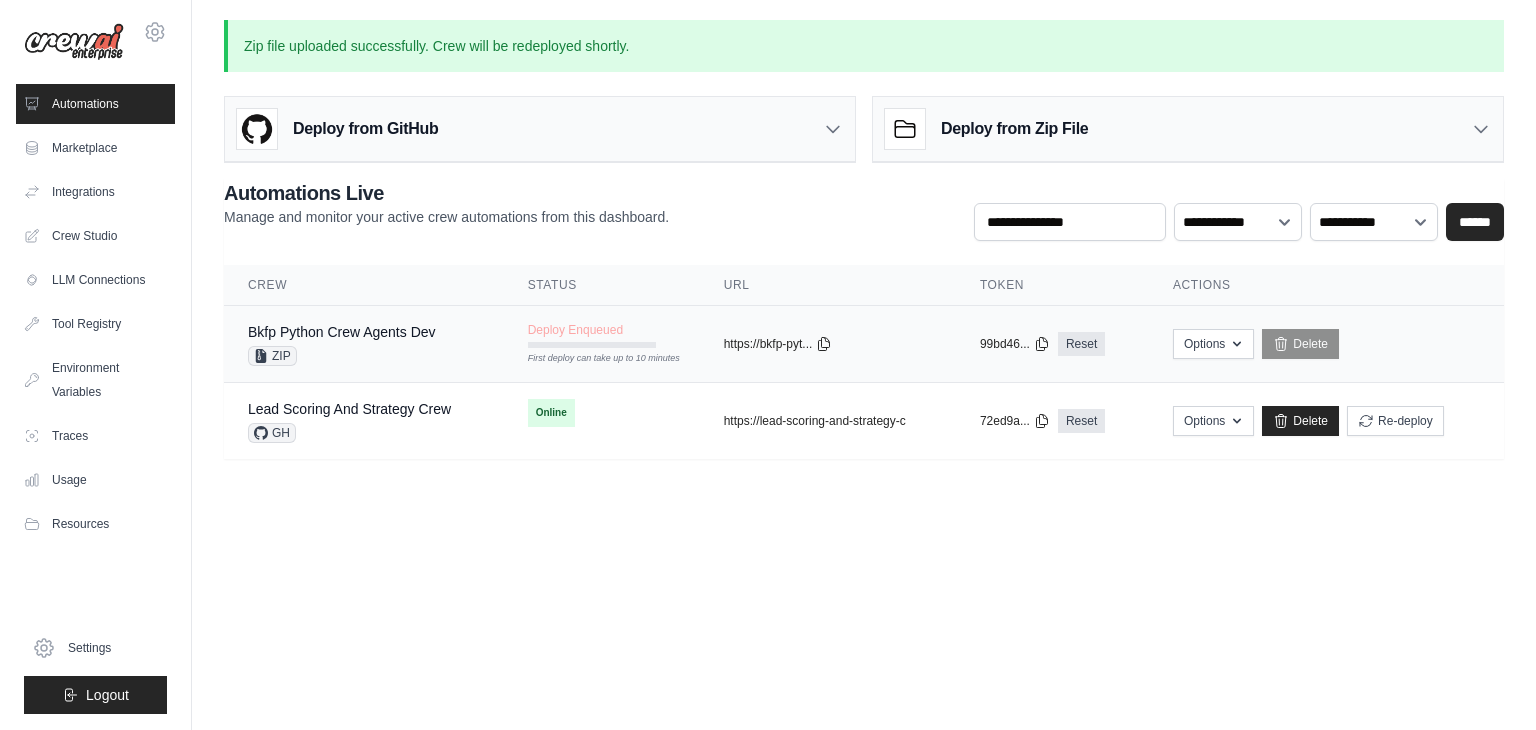 click on "Deploy Enqueued" at bounding box center [575, 330] 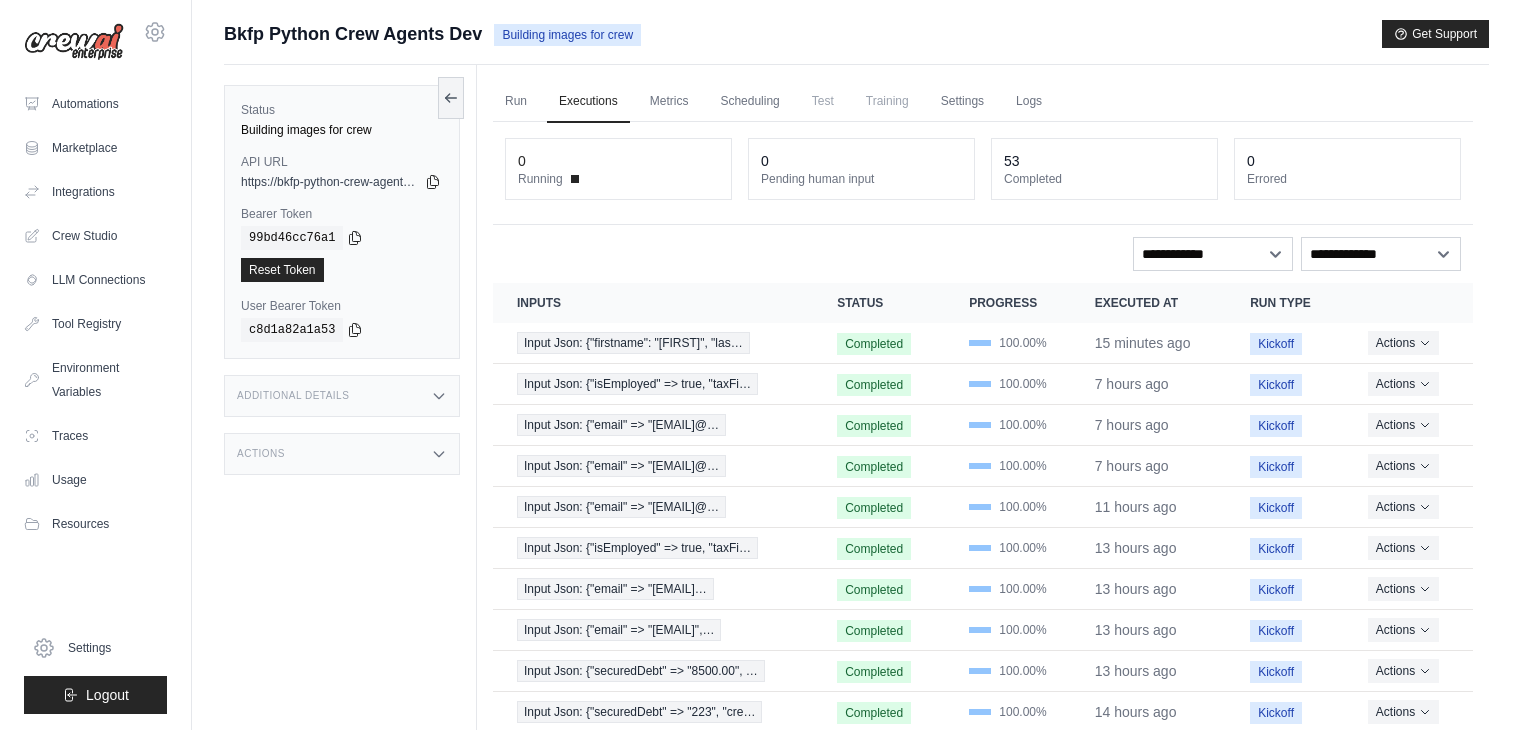 scroll, scrollTop: 0, scrollLeft: 0, axis: both 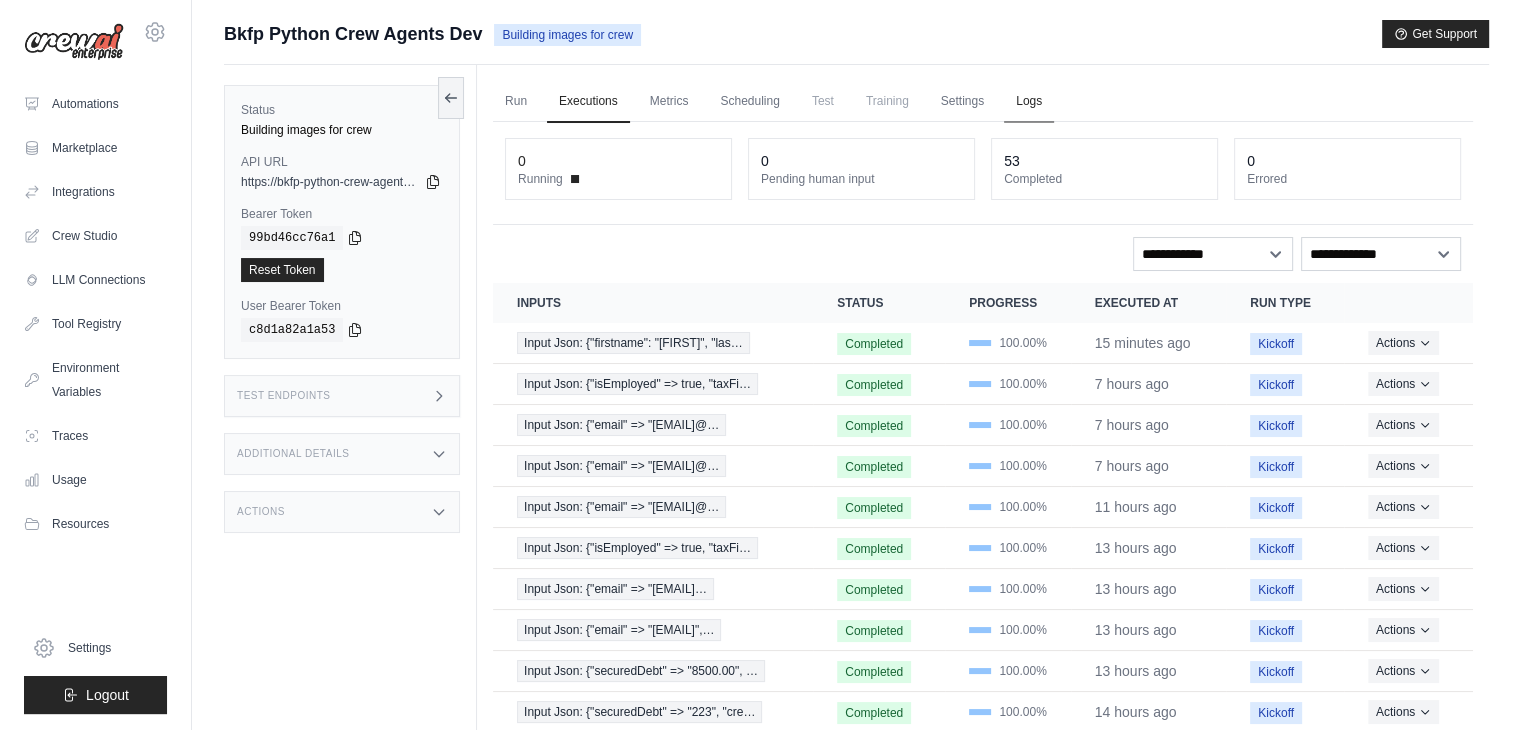 click on "Logs" at bounding box center [1029, 102] 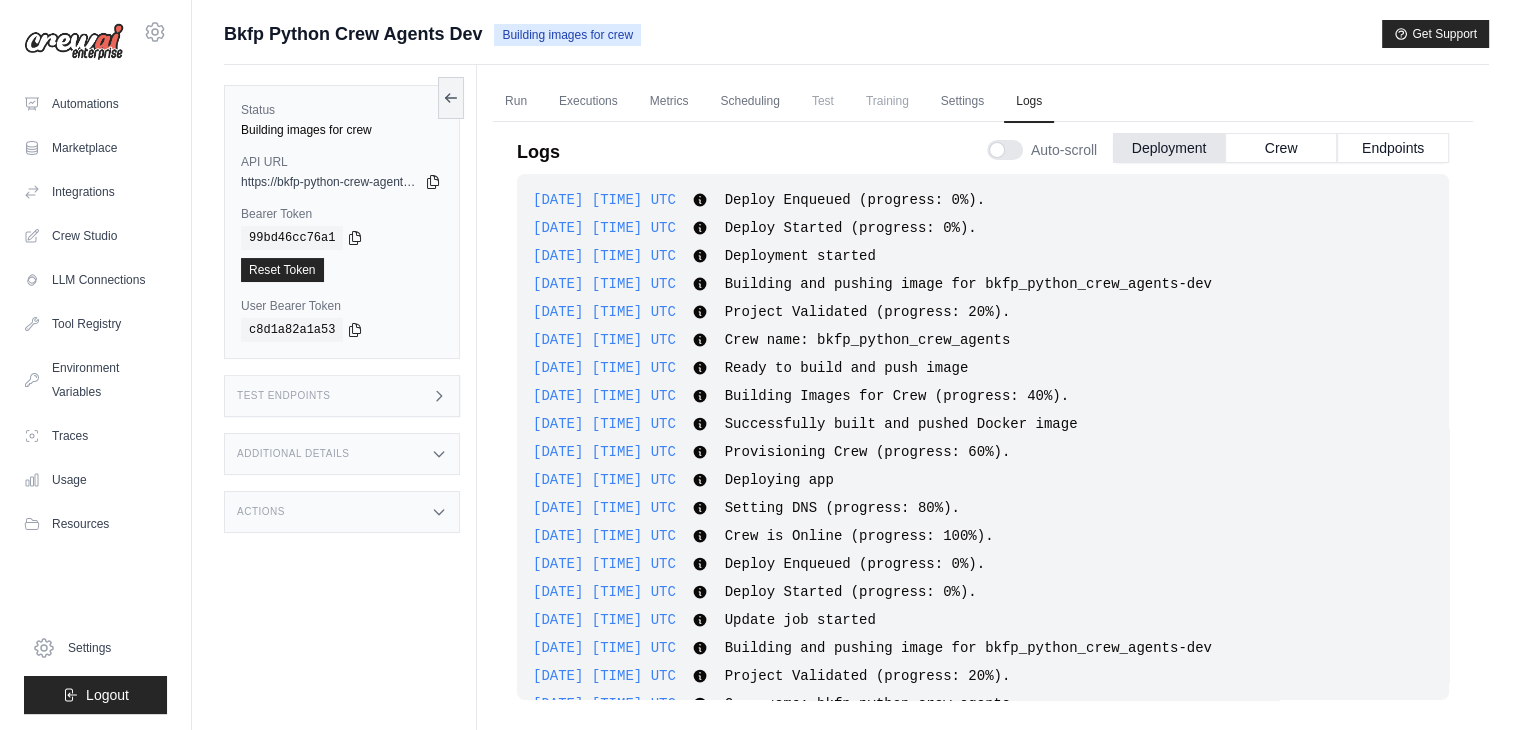 scroll, scrollTop: 2718, scrollLeft: 0, axis: vertical 